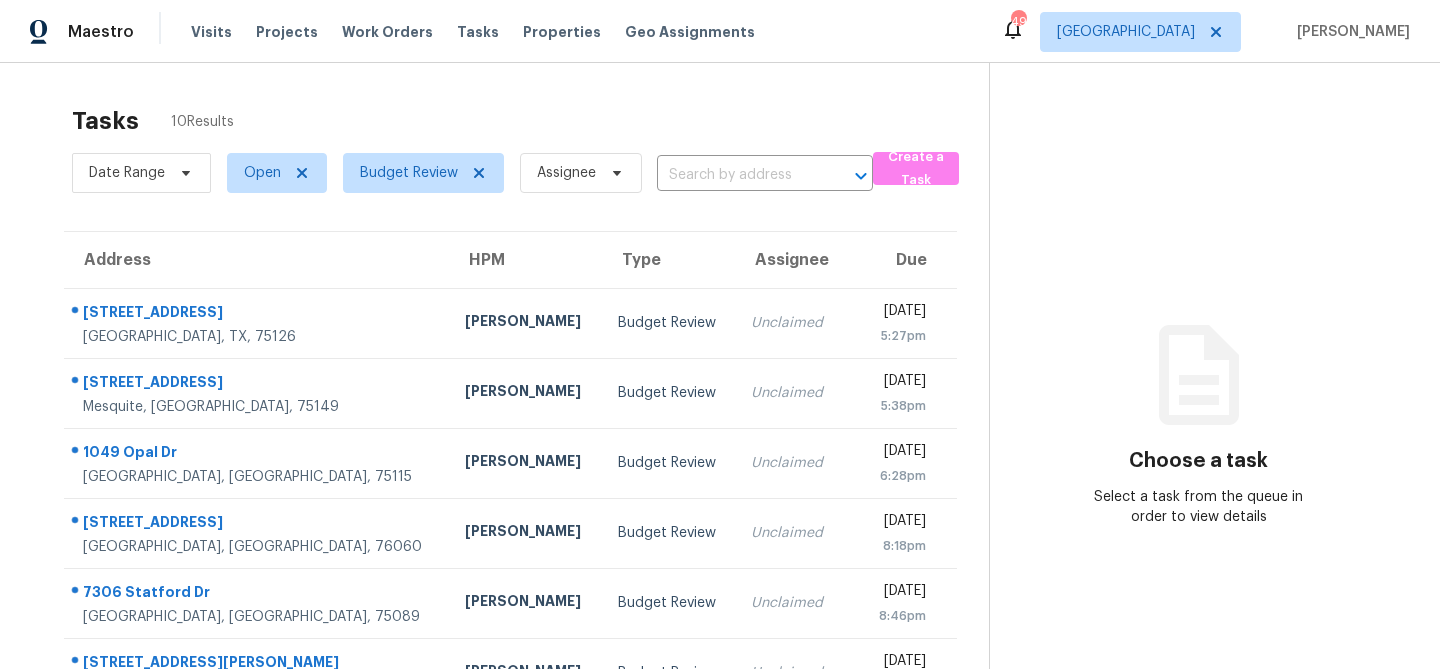 scroll, scrollTop: 0, scrollLeft: 0, axis: both 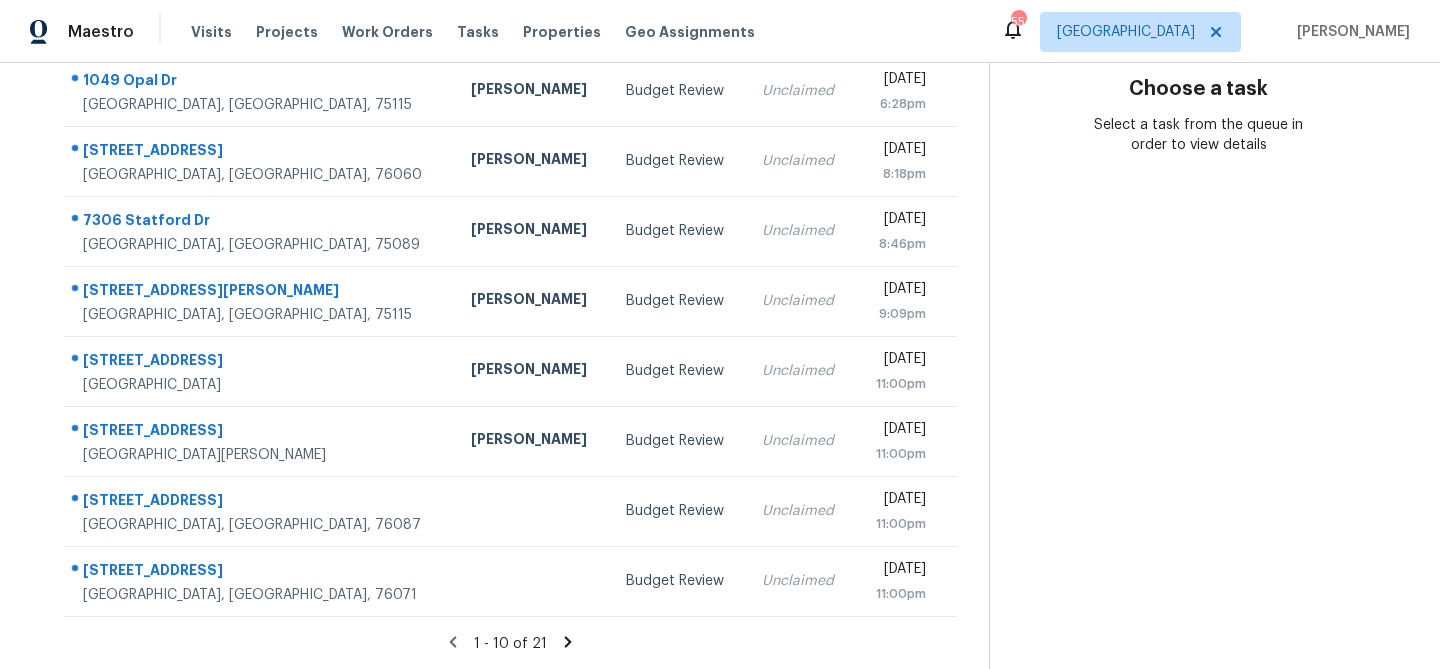 click 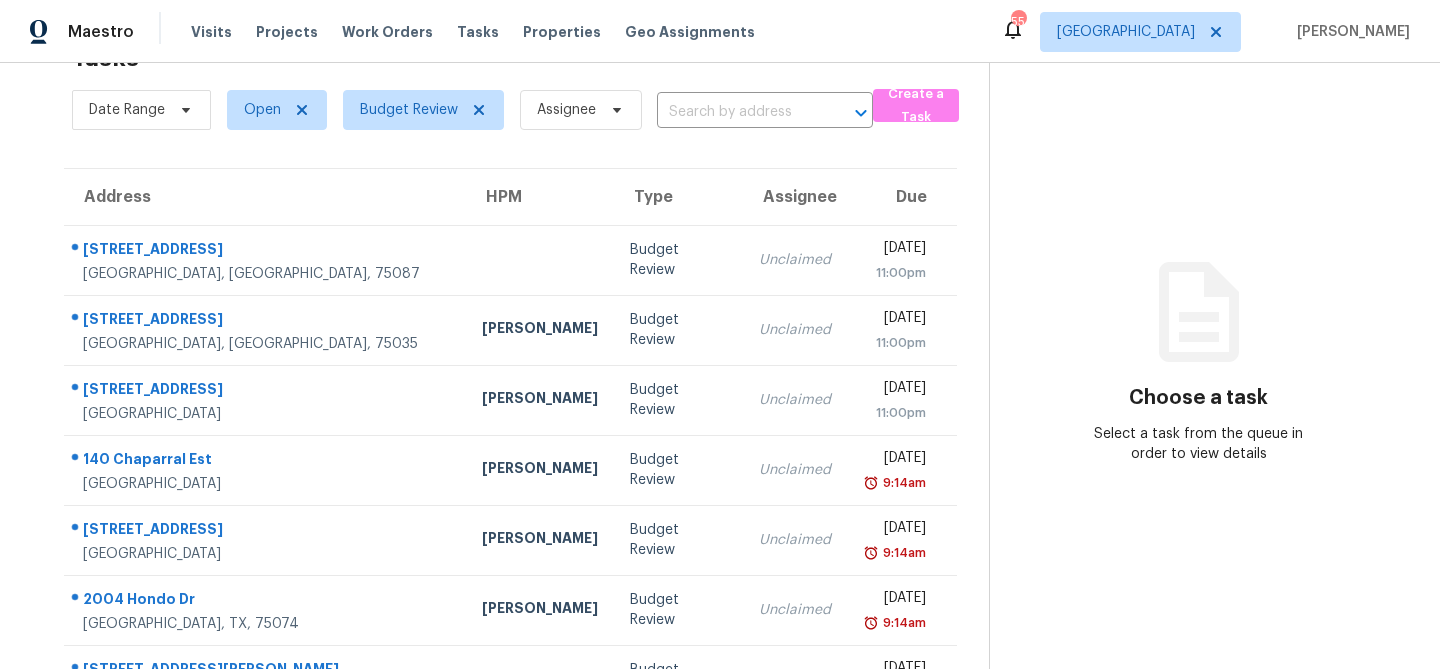 scroll, scrollTop: 372, scrollLeft: 0, axis: vertical 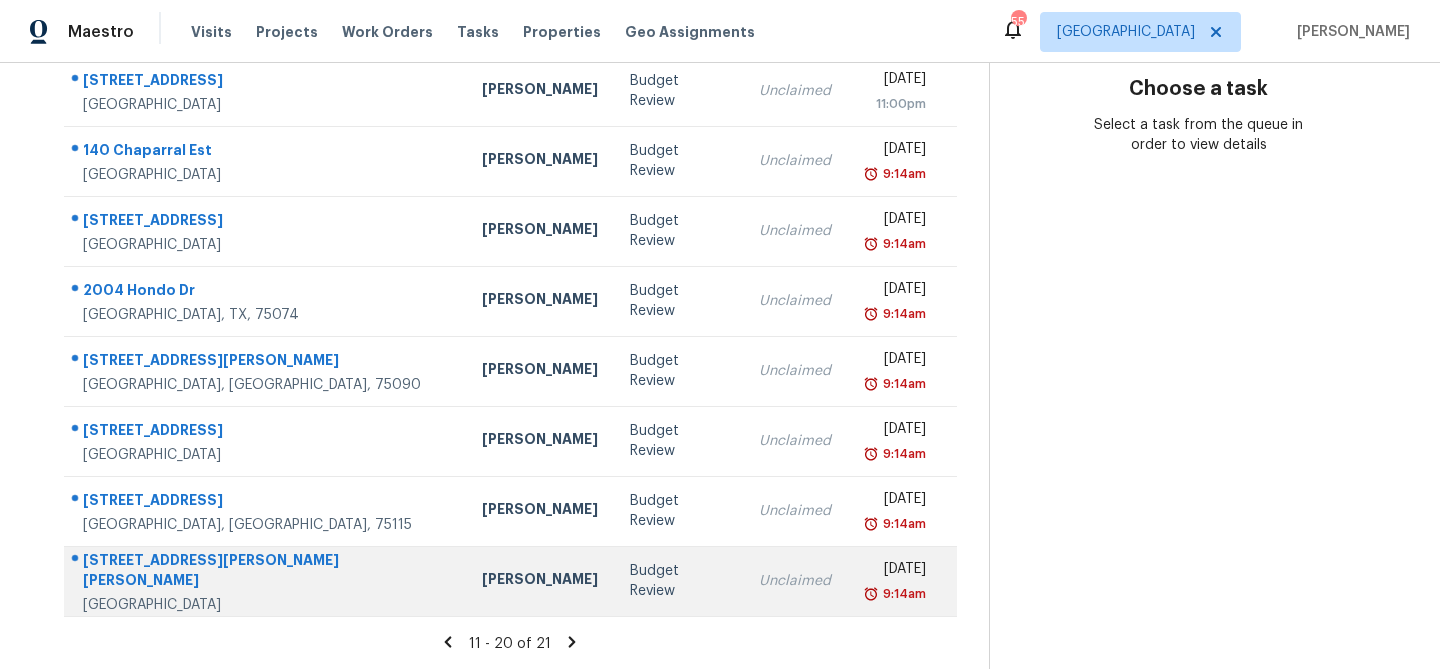 click on "Budget Review" at bounding box center (678, 581) 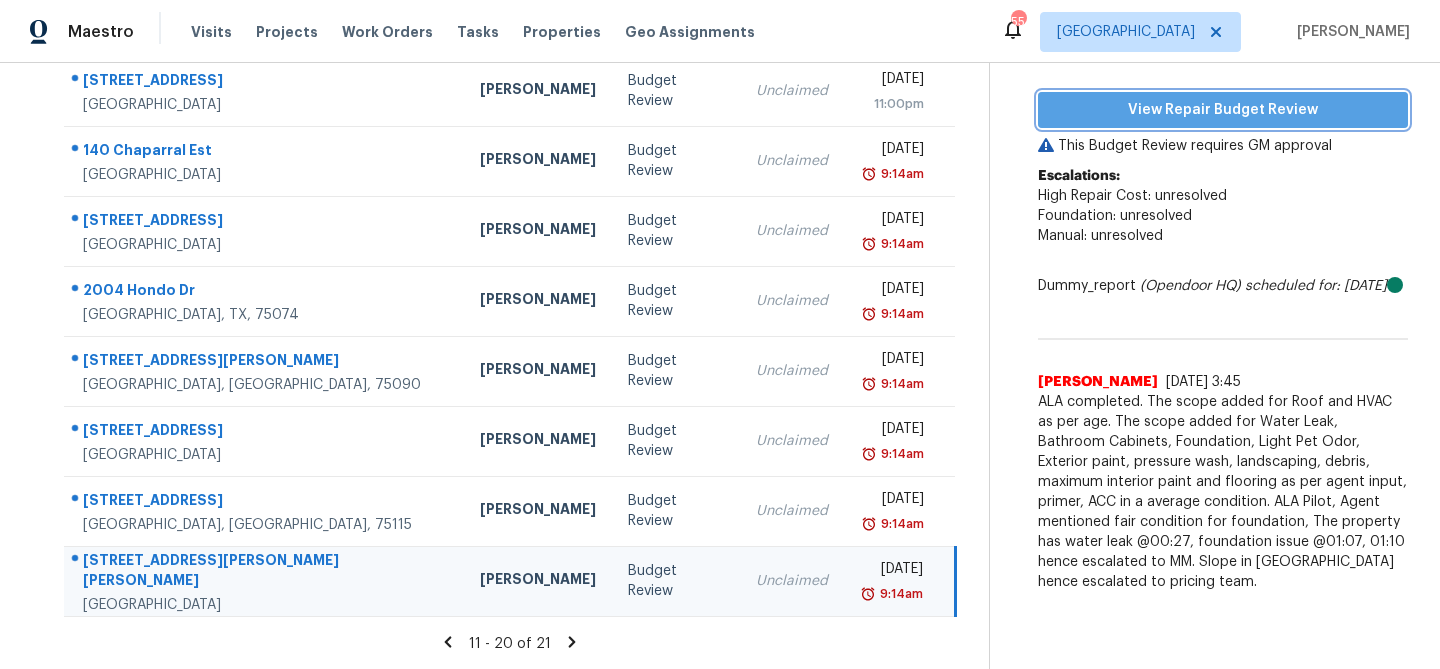 click on "View Repair Budget Review" at bounding box center [1223, 110] 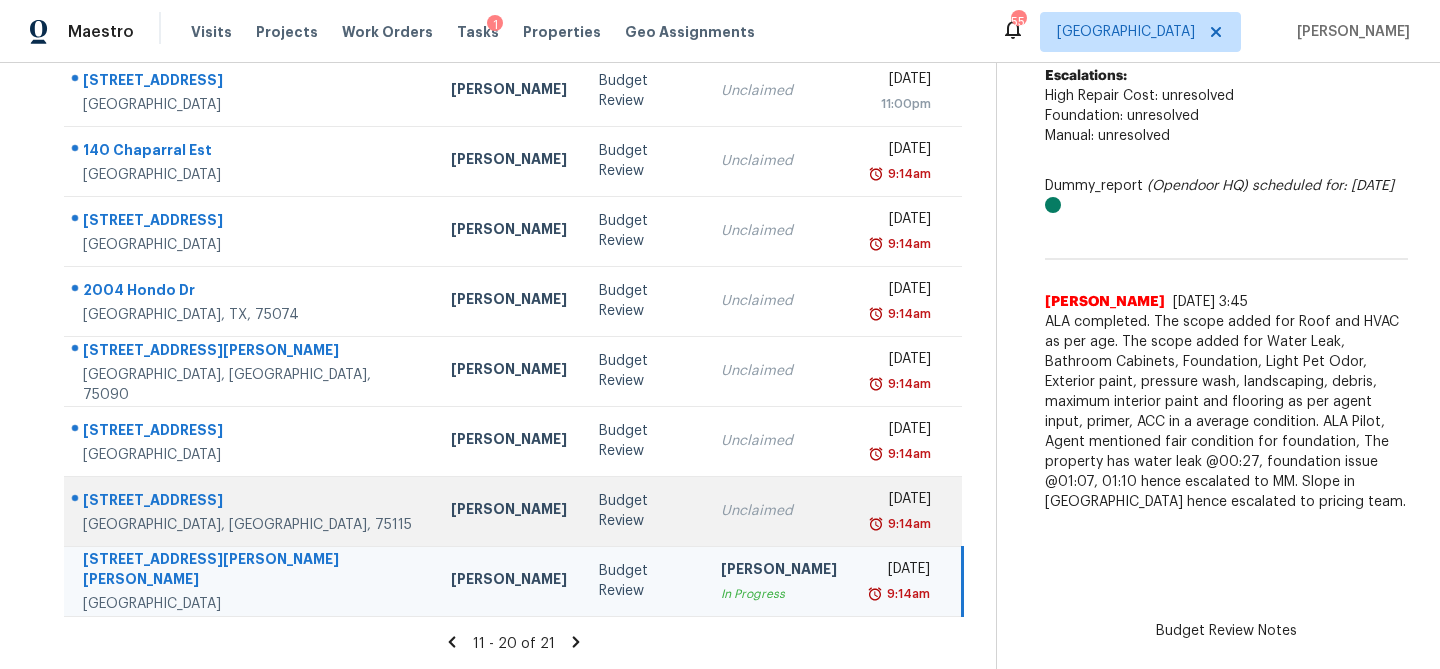 click on "Unclaimed" at bounding box center (779, 511) 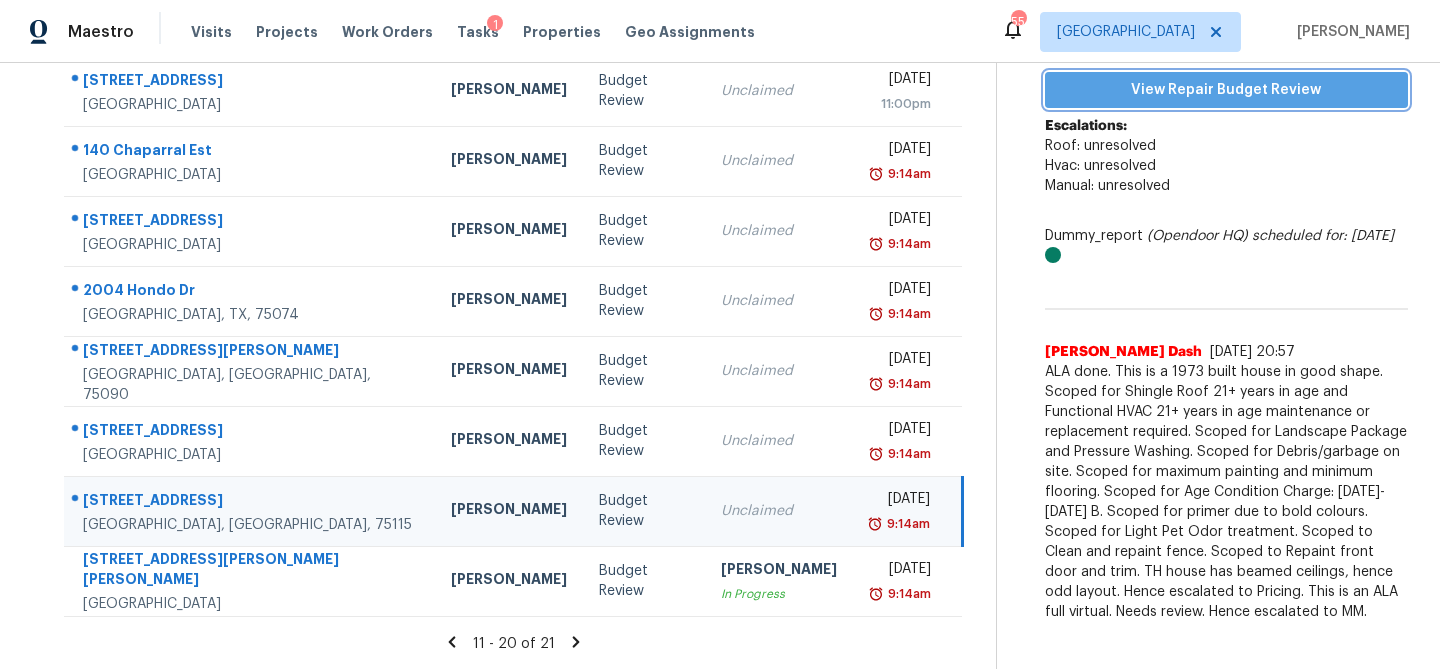 click on "View Repair Budget Review" at bounding box center (1226, 90) 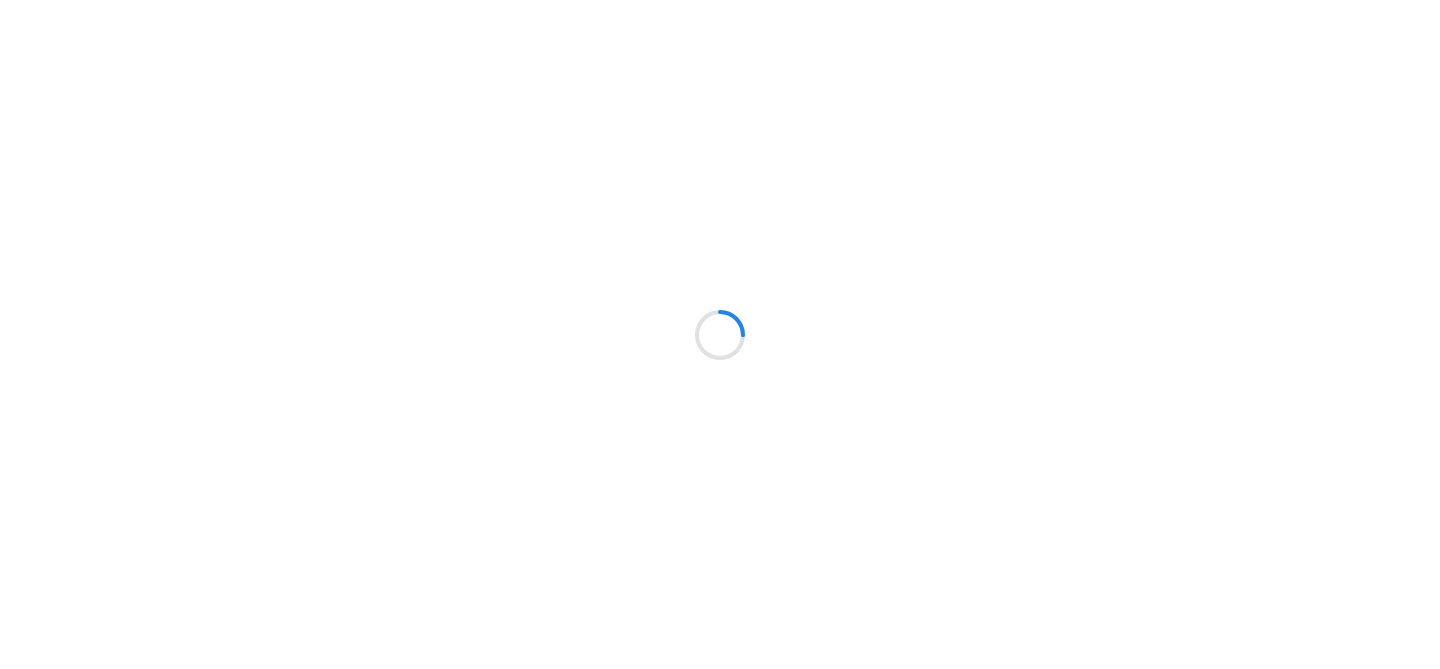 scroll, scrollTop: 0, scrollLeft: 0, axis: both 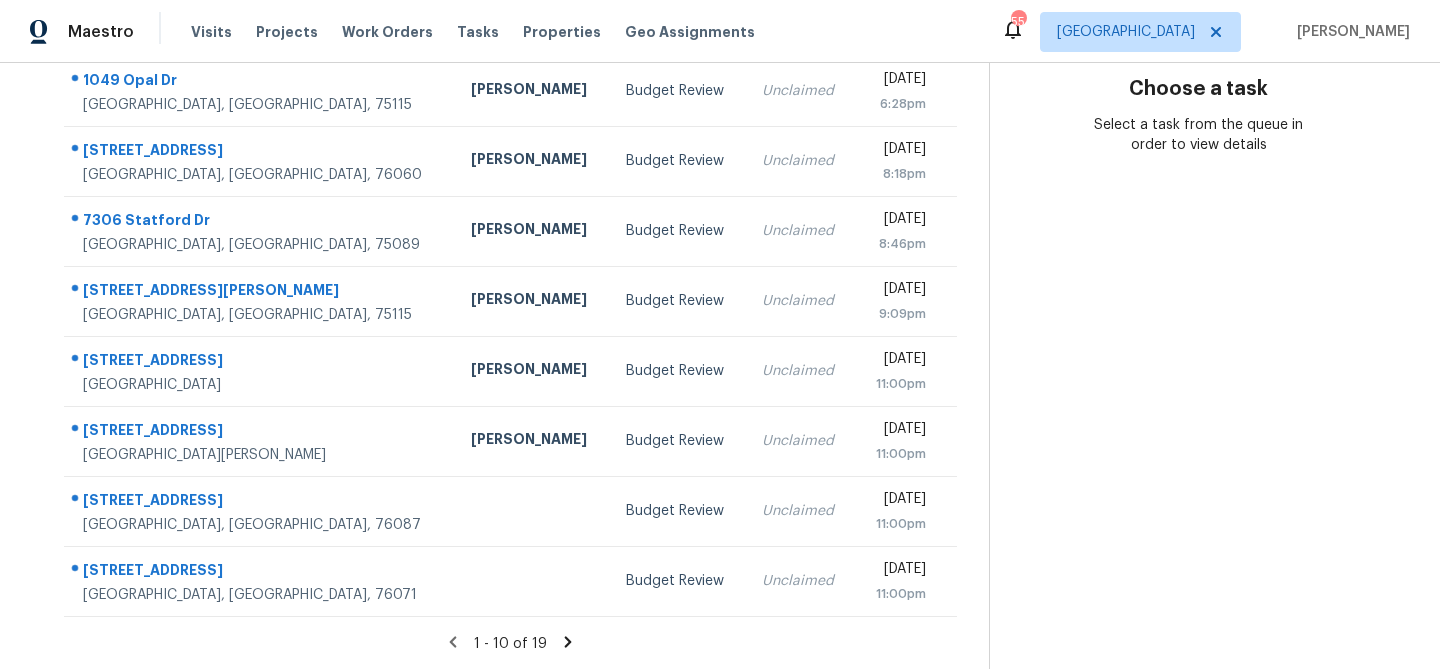 click 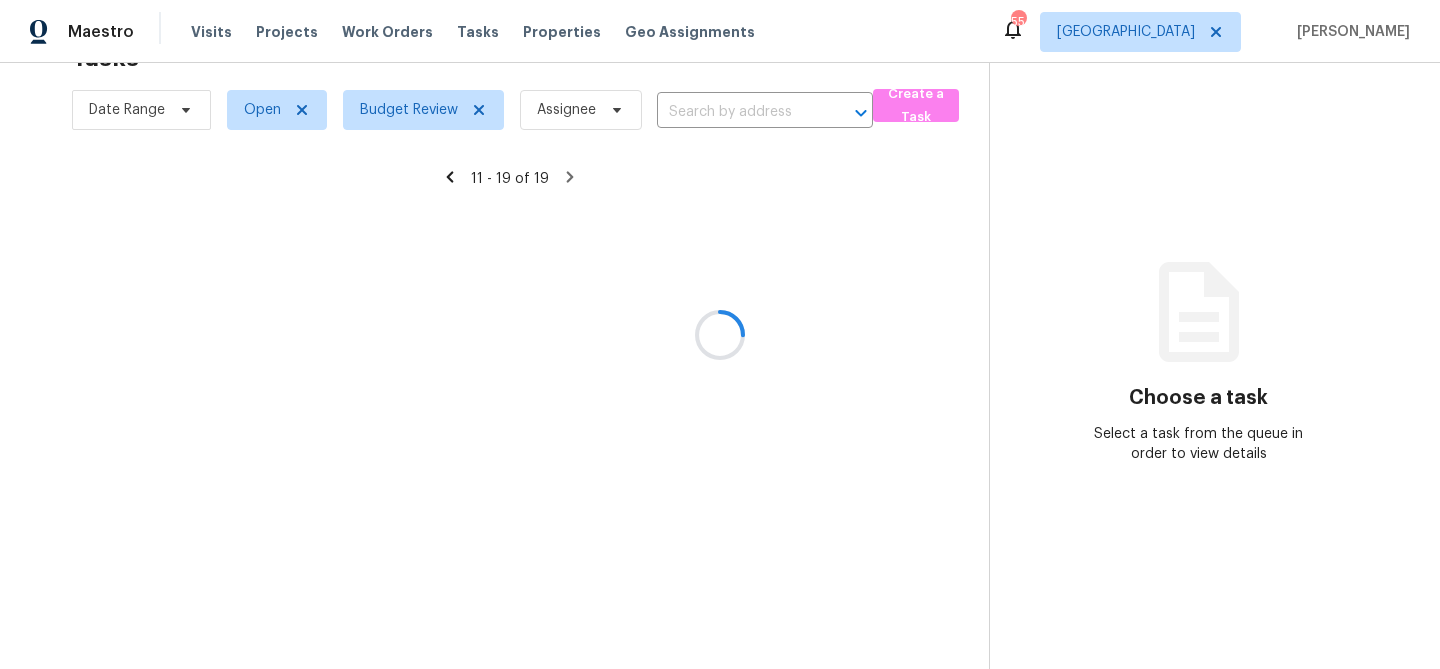 scroll, scrollTop: 302, scrollLeft: 0, axis: vertical 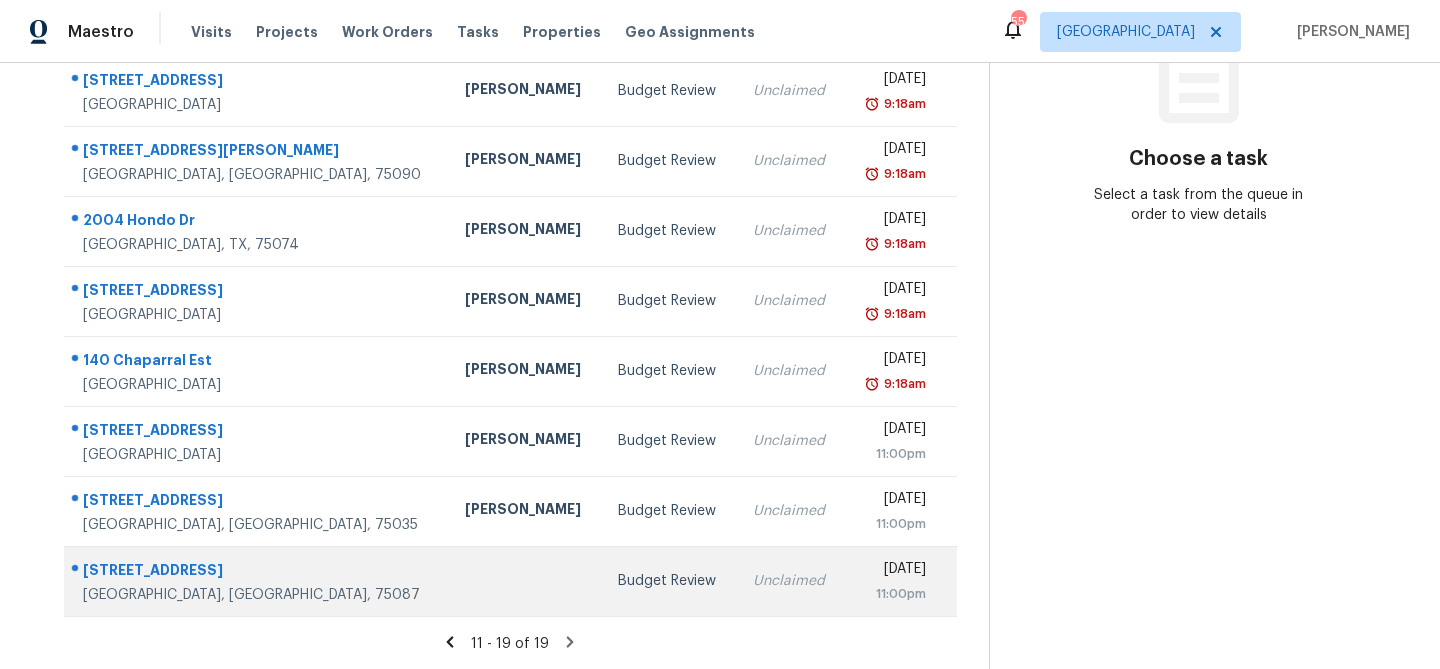 click on "Budget Review" at bounding box center (669, 581) 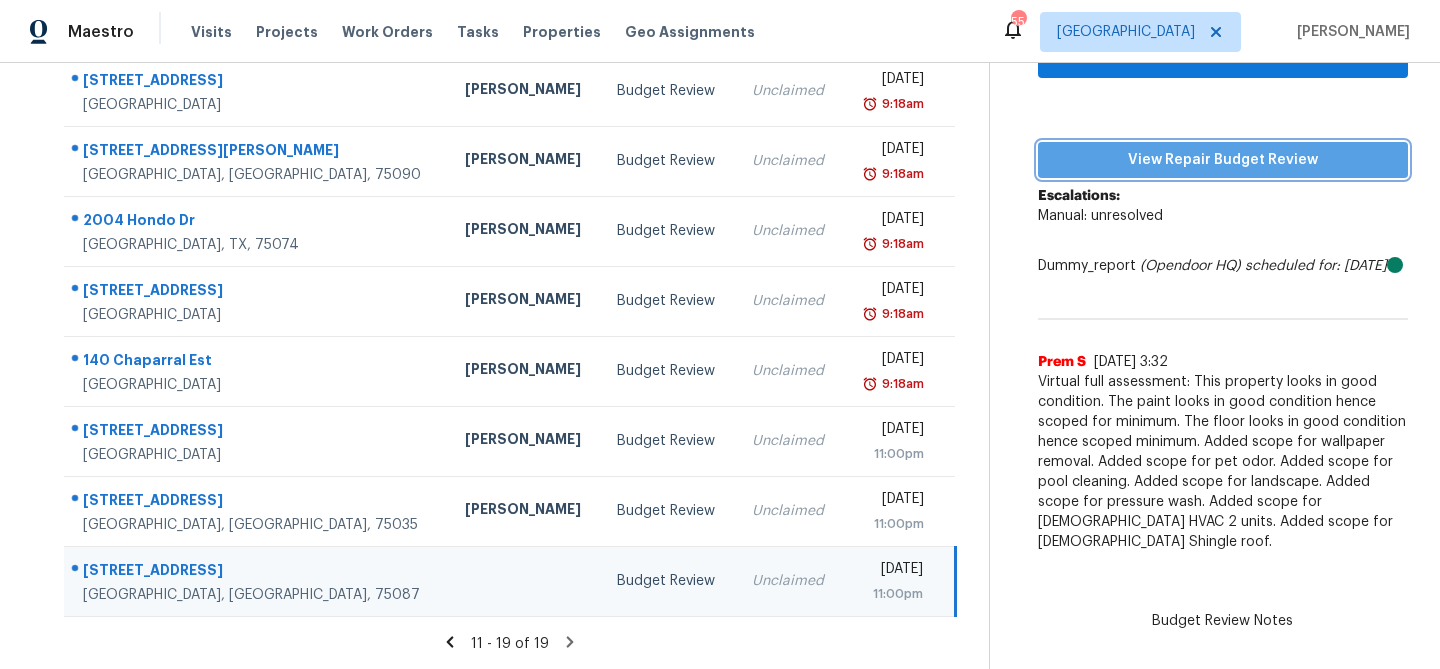 click on "View Repair Budget Review" at bounding box center [1223, 160] 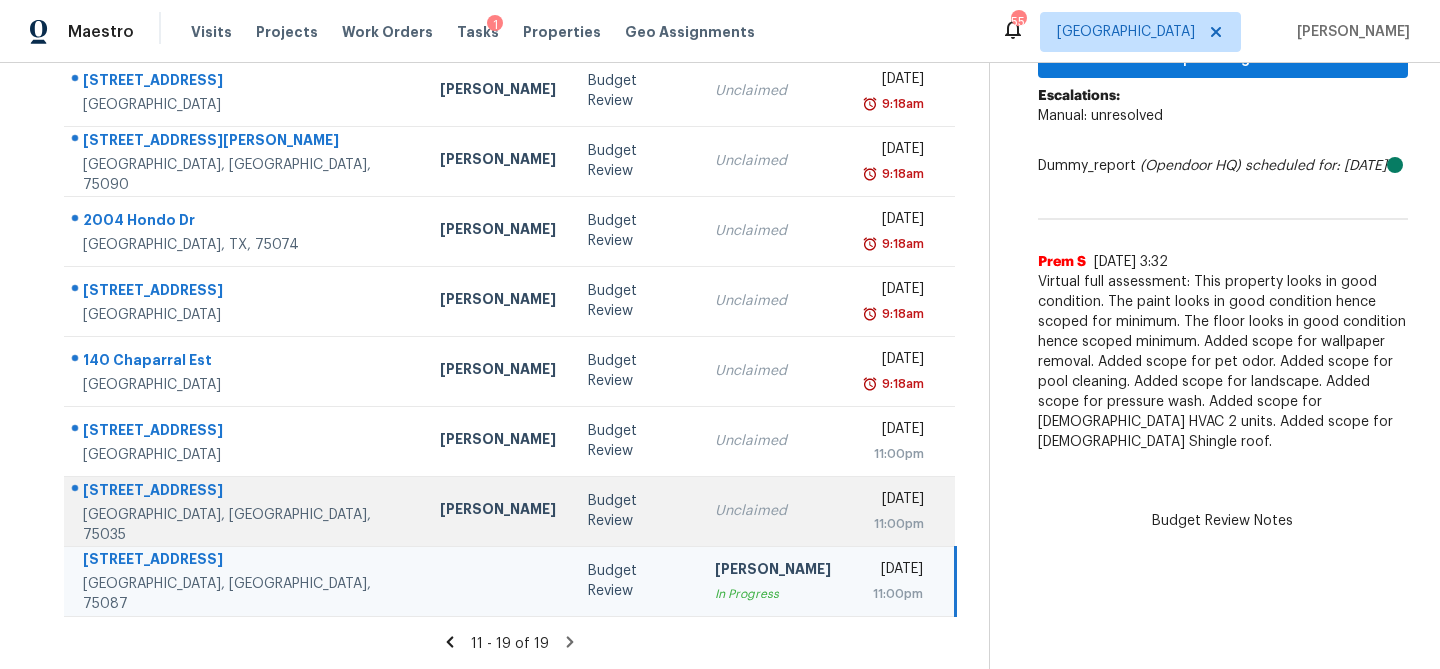 click on "Unclaimed" at bounding box center [773, 511] 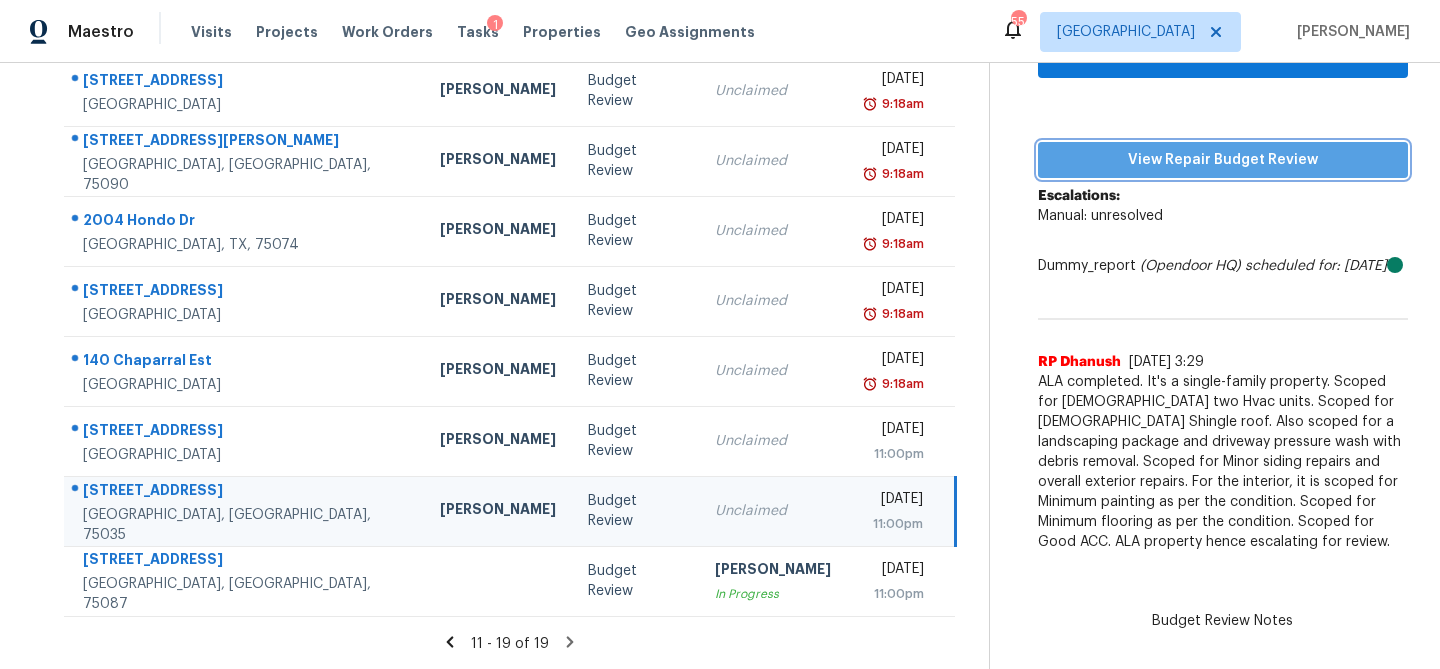 click on "View Repair Budget Review" at bounding box center [1223, 160] 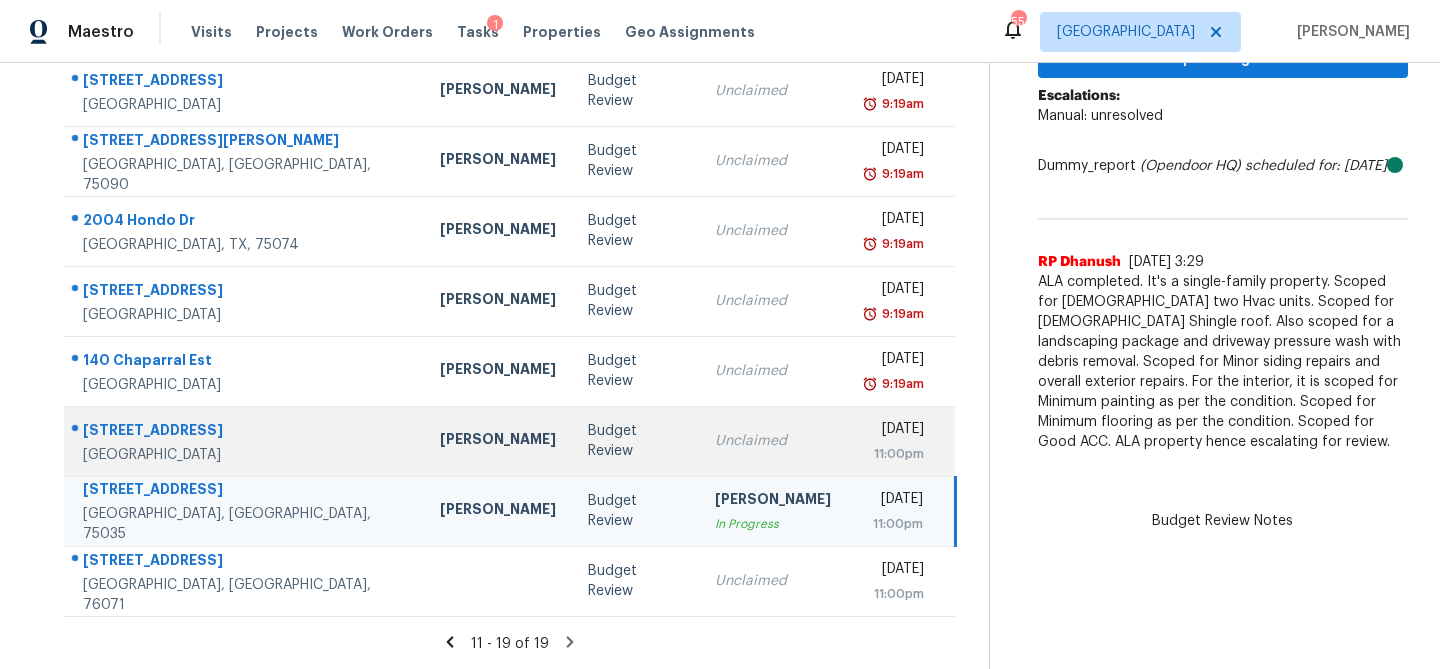 click on "Unclaimed" at bounding box center (773, 441) 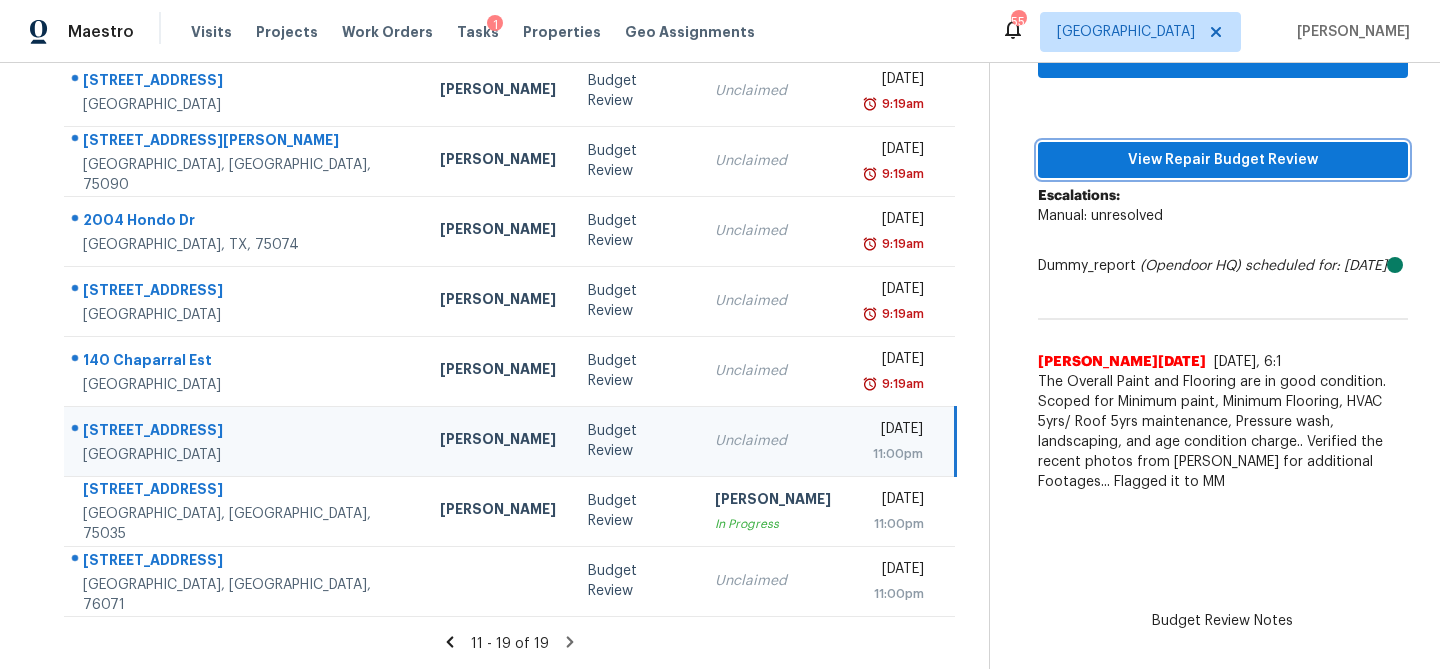 click on "View Repair Budget Review" at bounding box center (1223, 160) 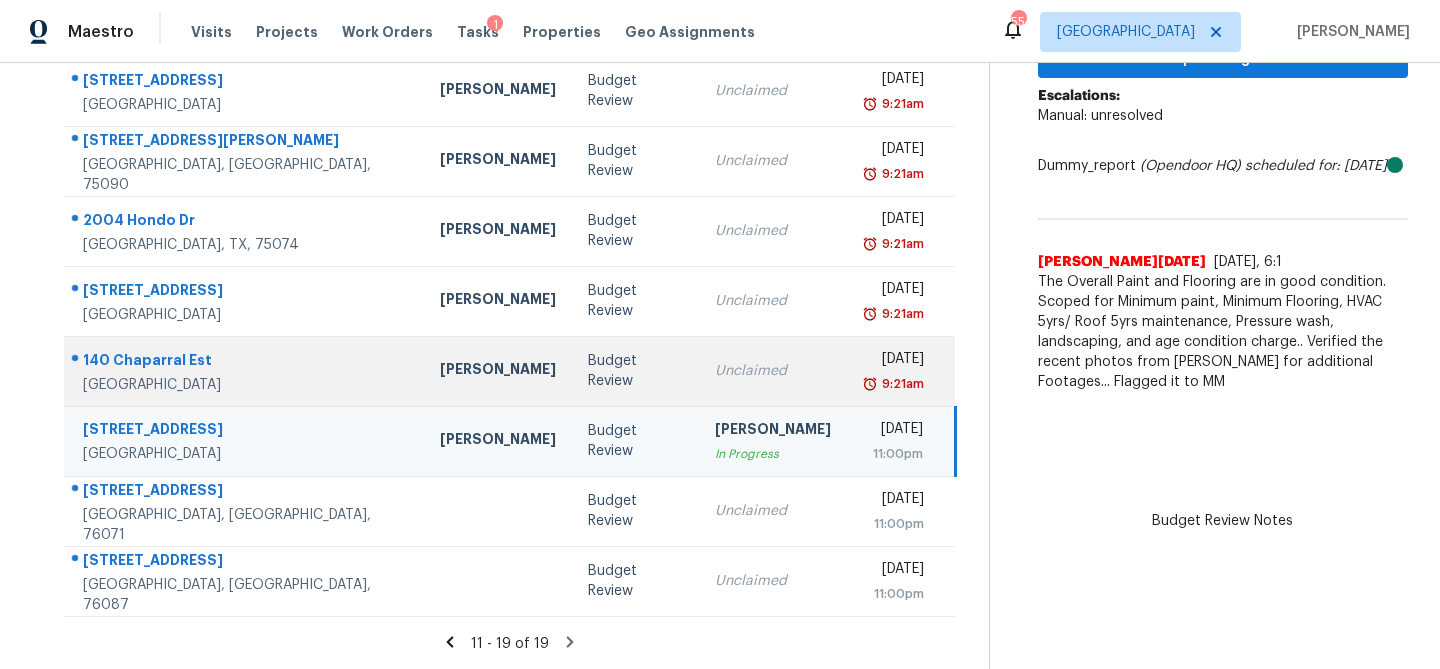 click on "Unclaimed" at bounding box center (773, 371) 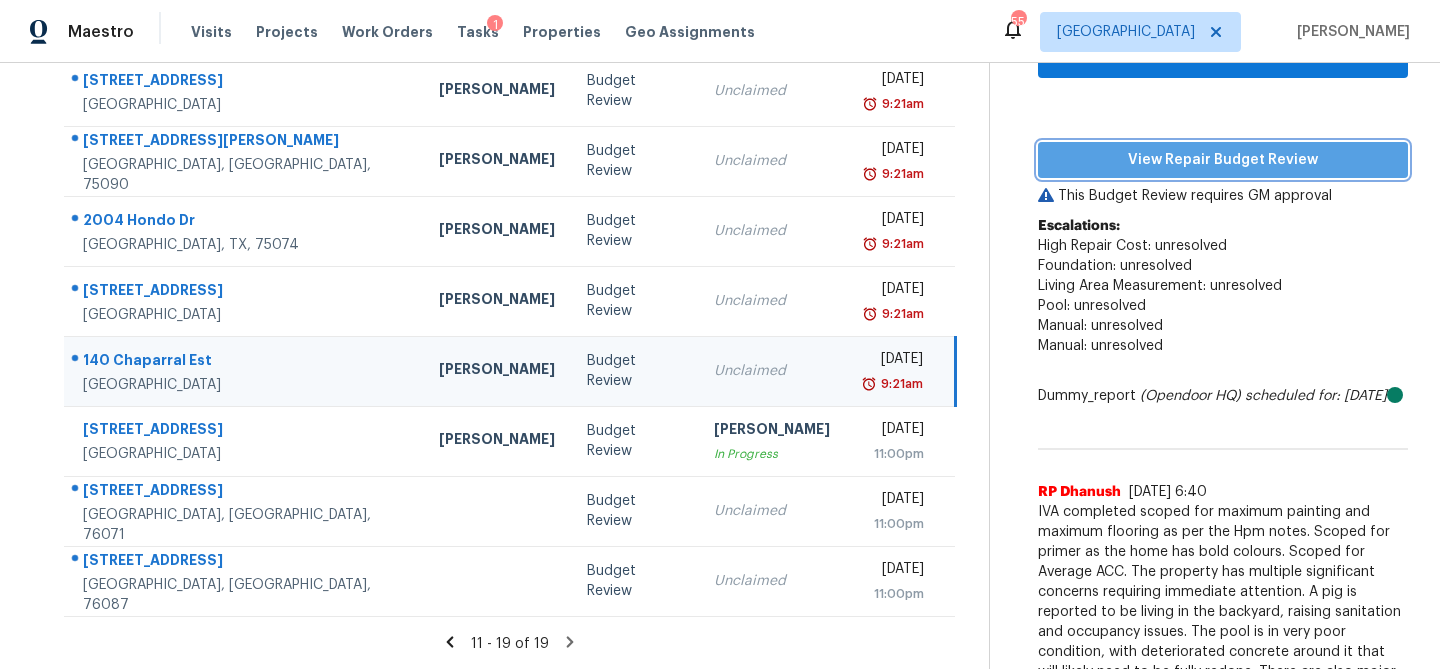 click on "View Repair Budget Review" at bounding box center [1223, 160] 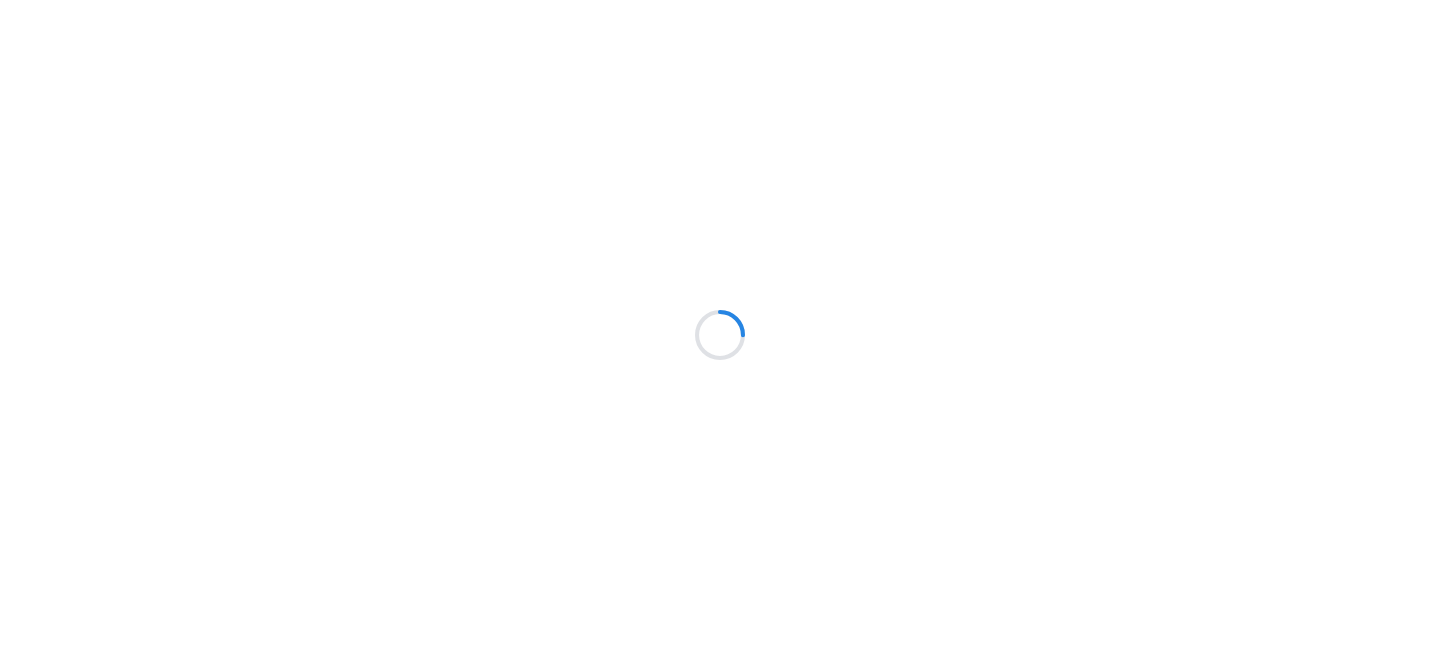 scroll, scrollTop: 0, scrollLeft: 0, axis: both 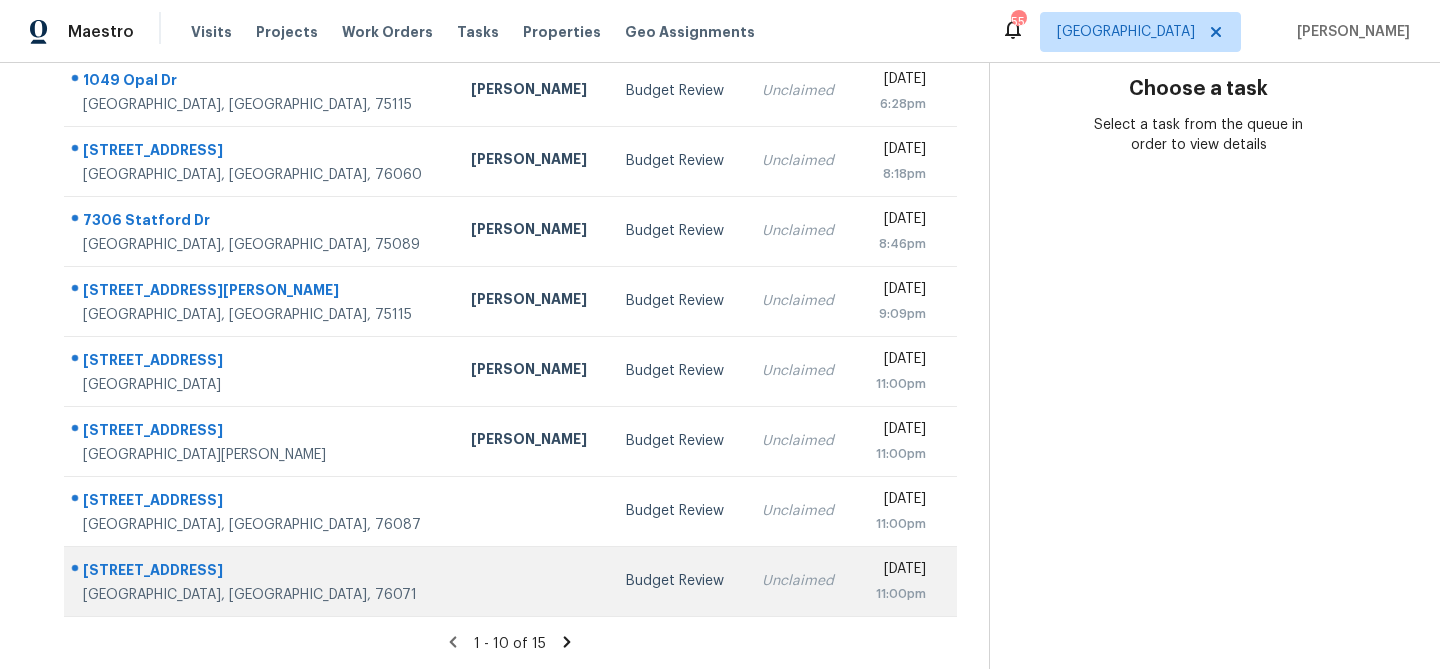 click at bounding box center [532, 581] 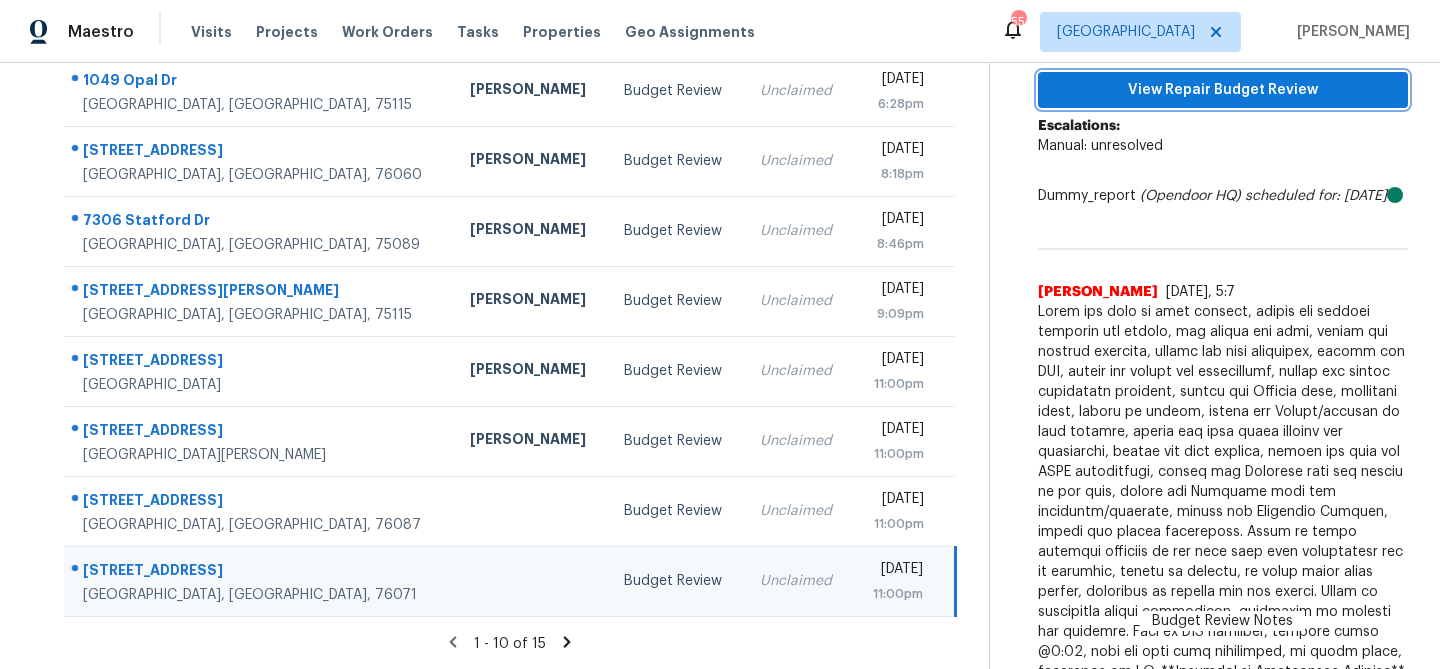 click on "View Repair Budget Review" at bounding box center [1223, 90] 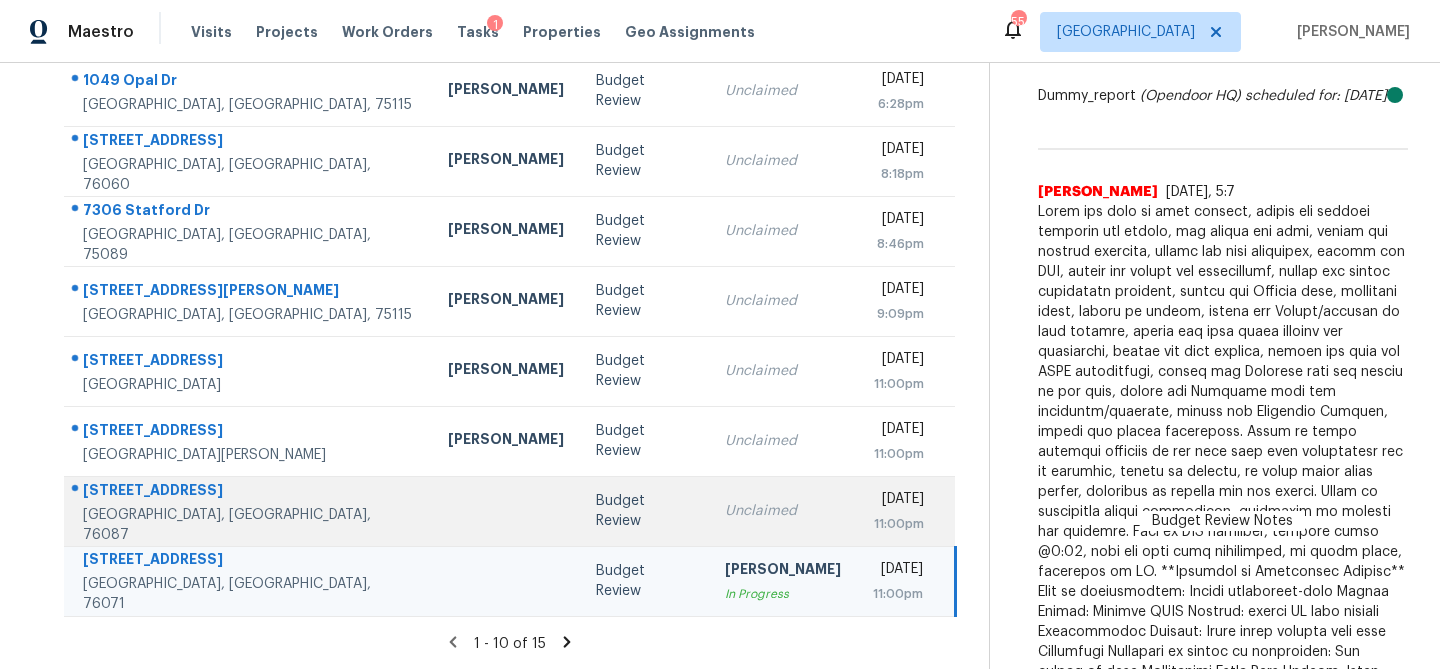 click on "Unclaimed" at bounding box center (783, 511) 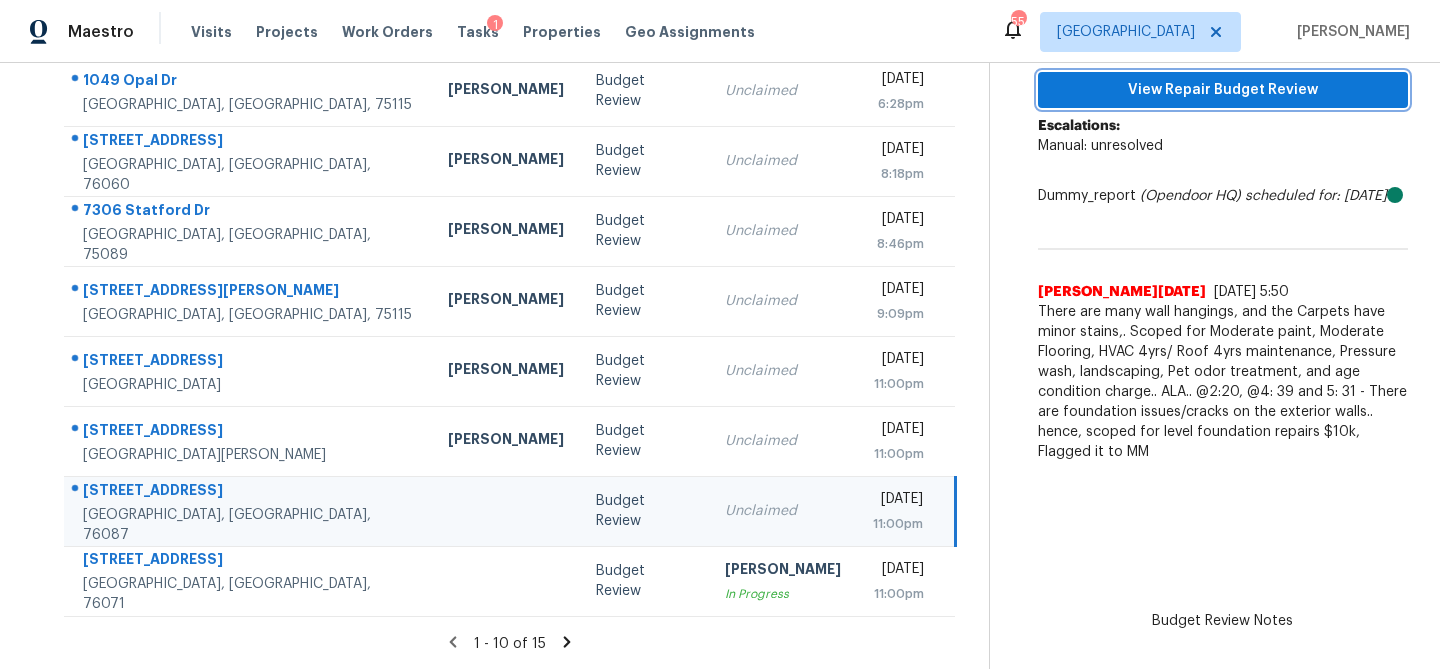 click on "View Repair Budget Review" at bounding box center (1223, 90) 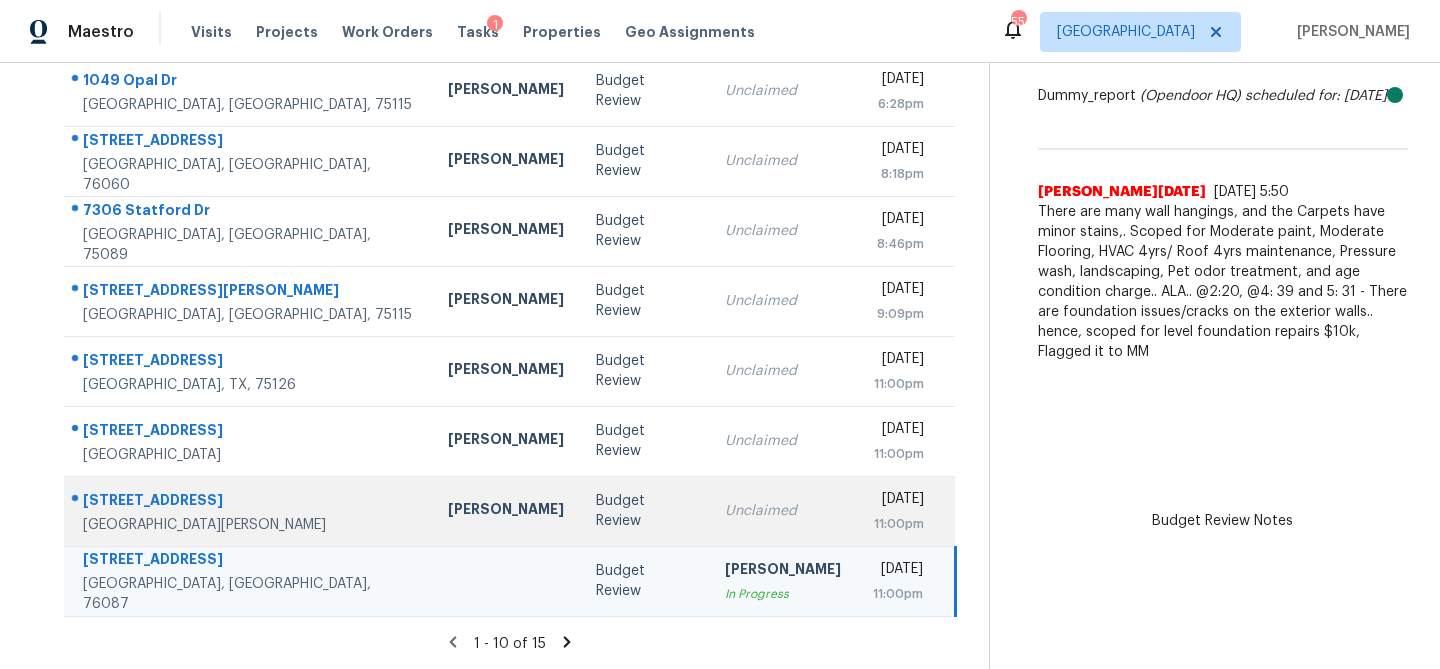 click on "Unclaimed" at bounding box center [783, 511] 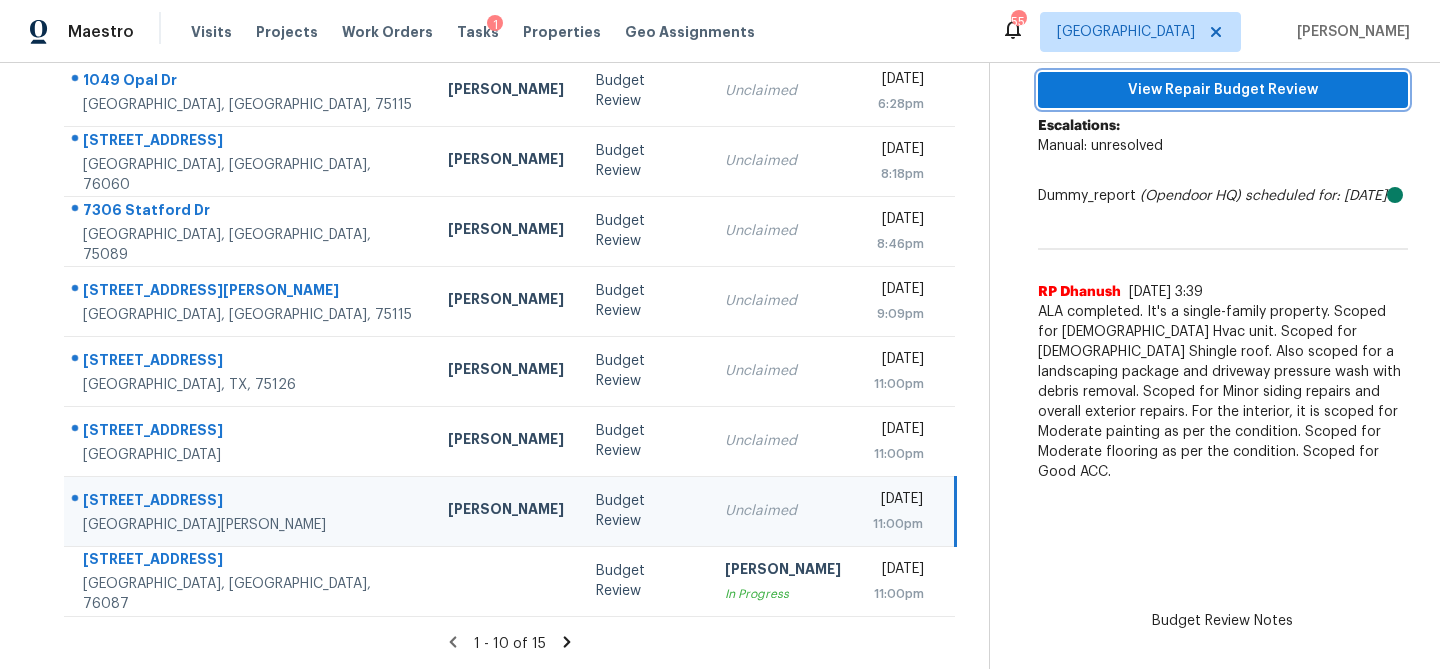 click on "View Repair Budget Review" at bounding box center (1223, 90) 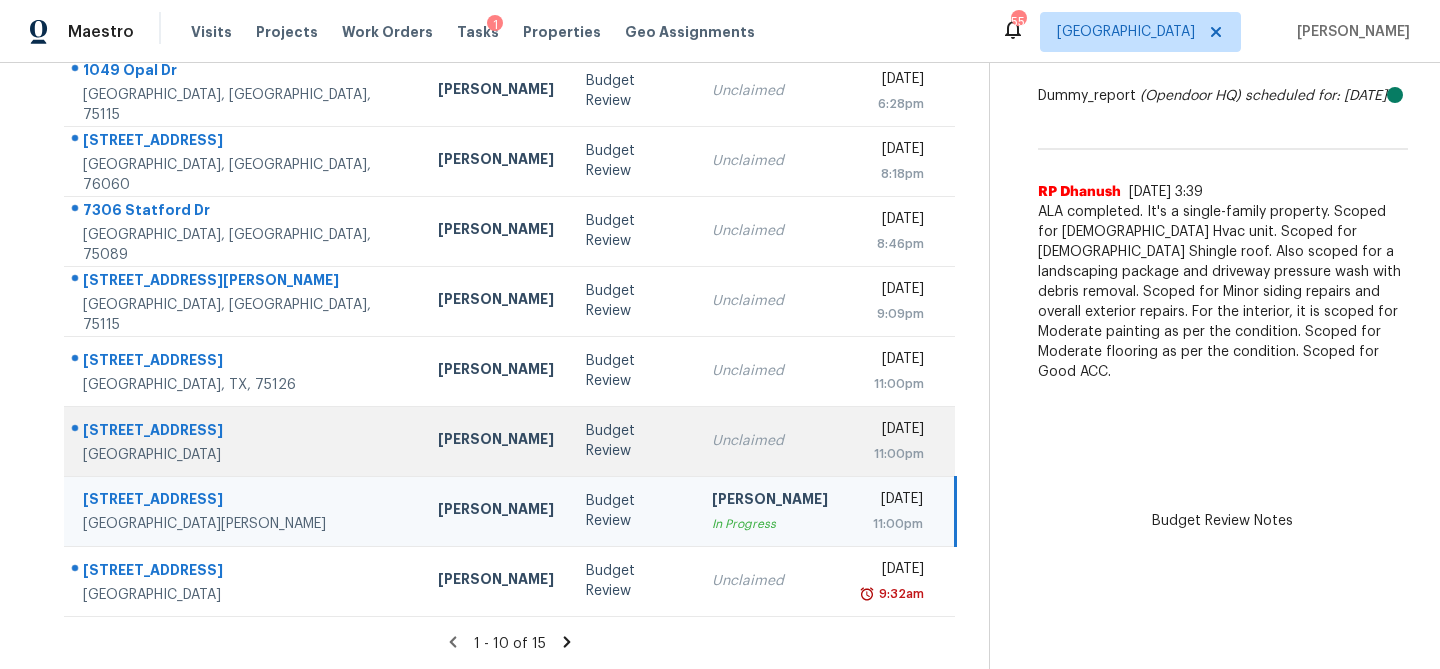 click on "Budget Review" at bounding box center [633, 441] 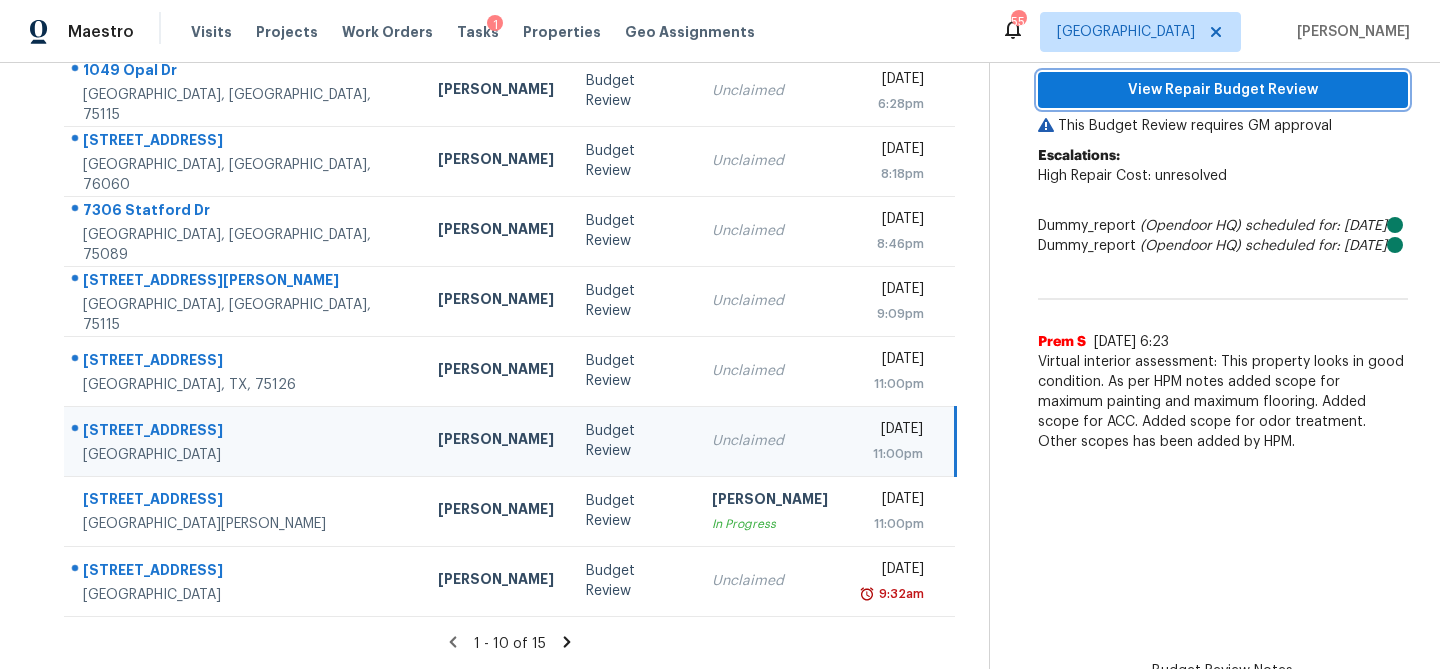 click on "View Repair Budget Review" at bounding box center [1223, 90] 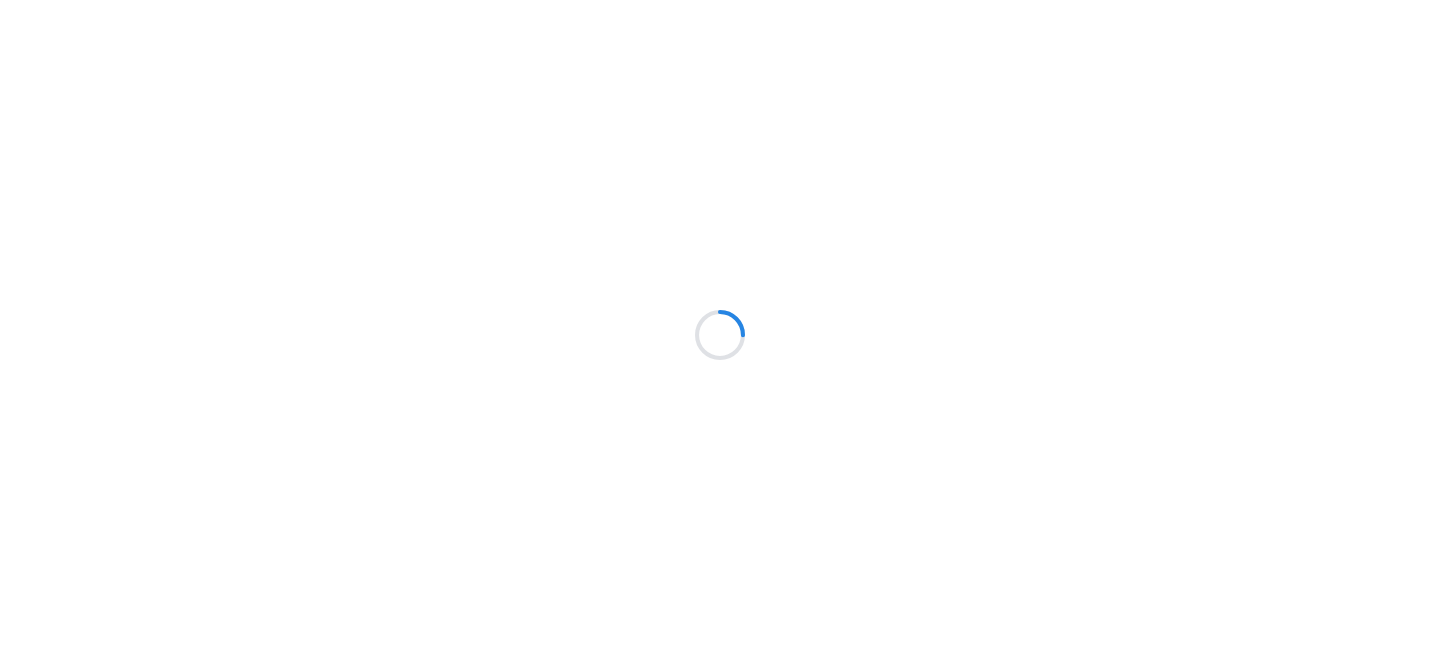 scroll, scrollTop: 0, scrollLeft: 0, axis: both 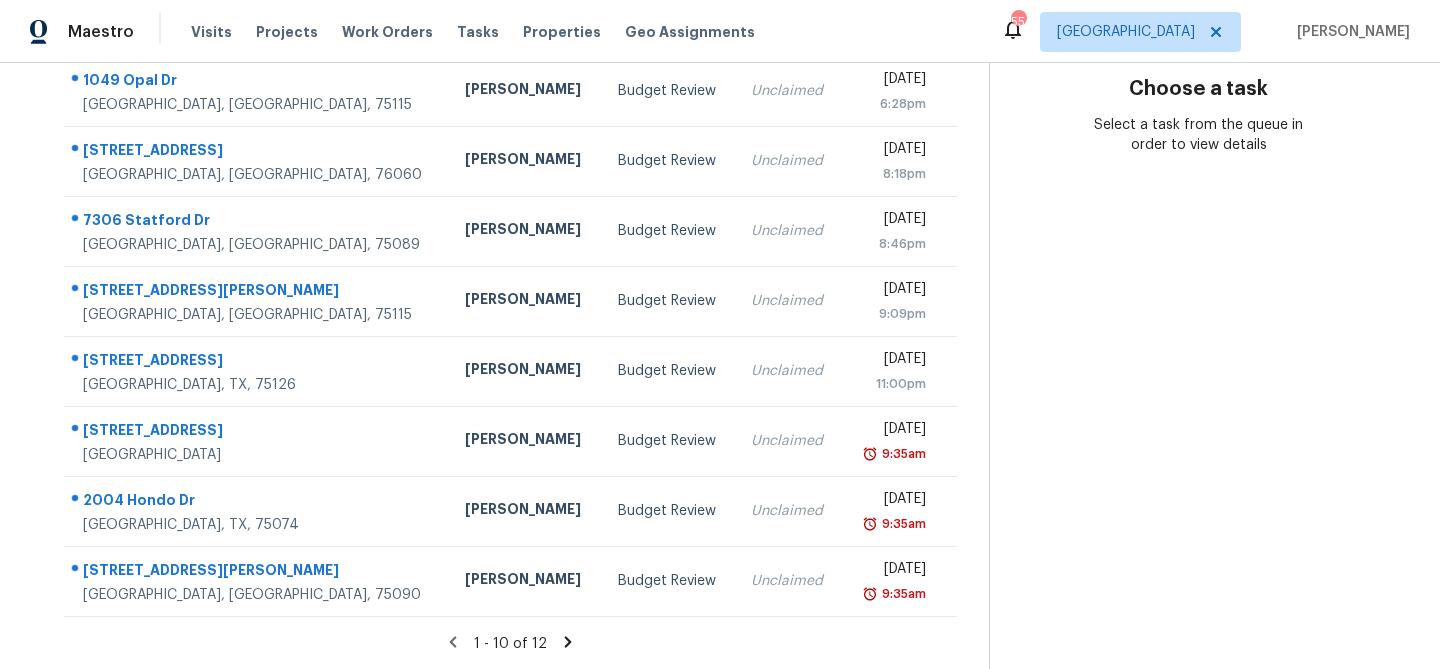 click 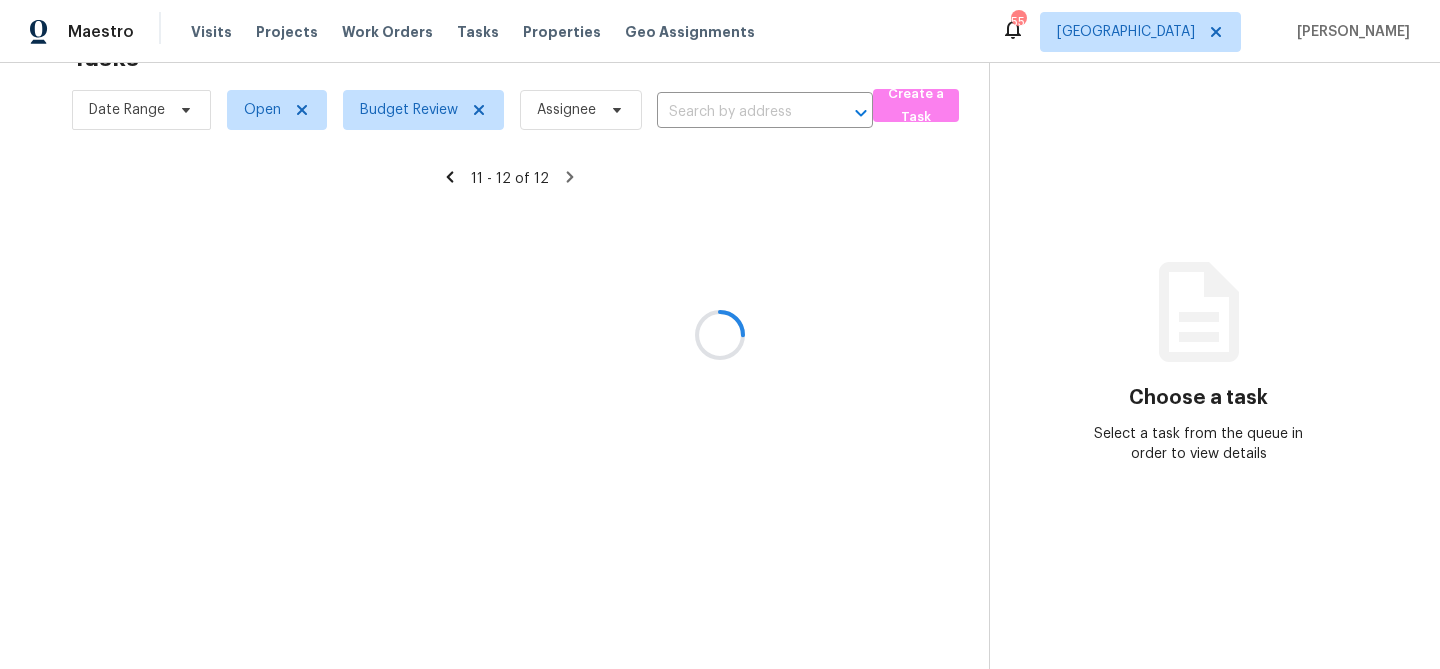 scroll, scrollTop: 63, scrollLeft: 0, axis: vertical 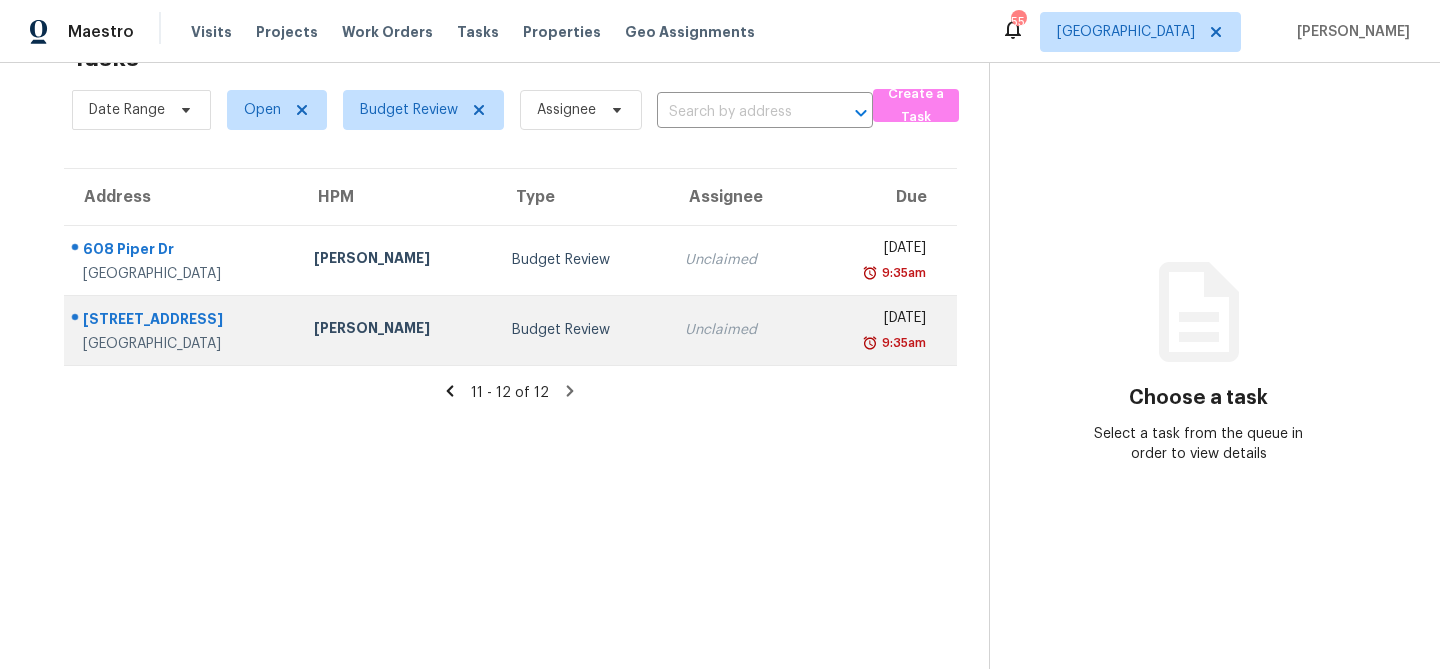 click on "Budget Review" at bounding box center [583, 330] 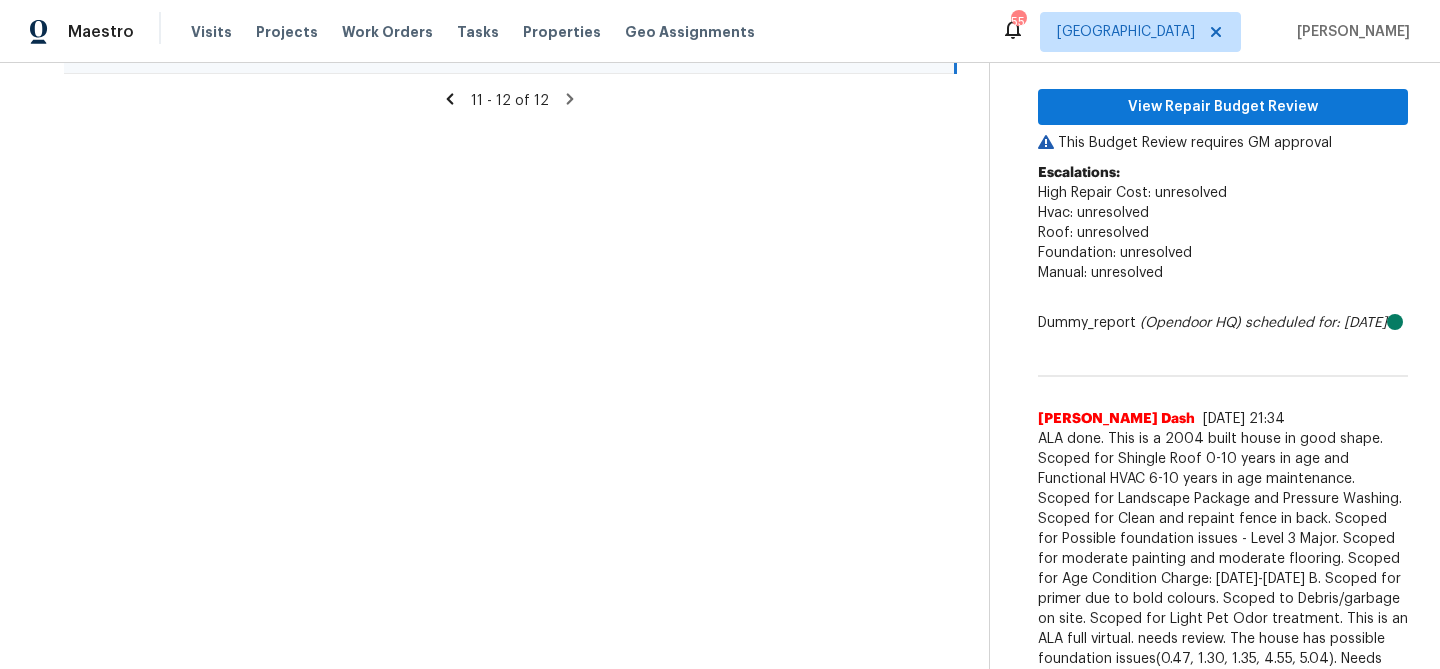 scroll, scrollTop: 372, scrollLeft: 0, axis: vertical 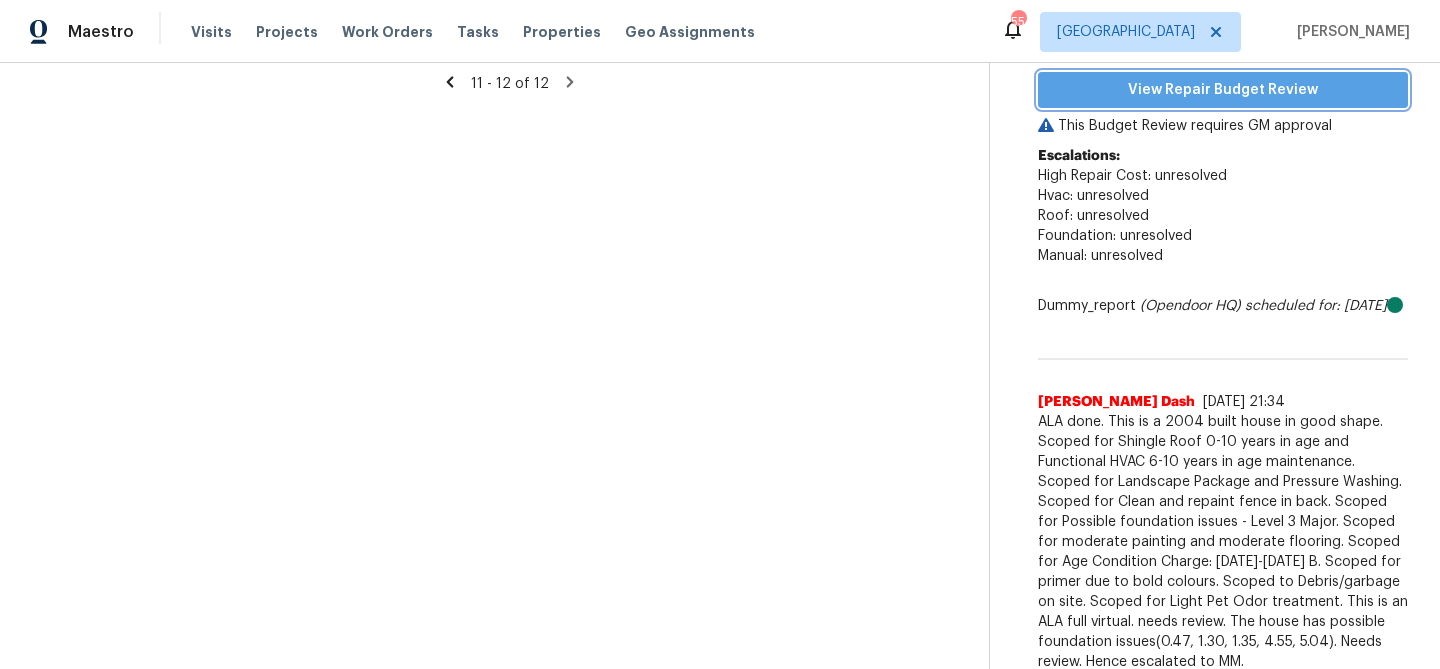 click on "View Repair Budget Review" at bounding box center (1223, 90) 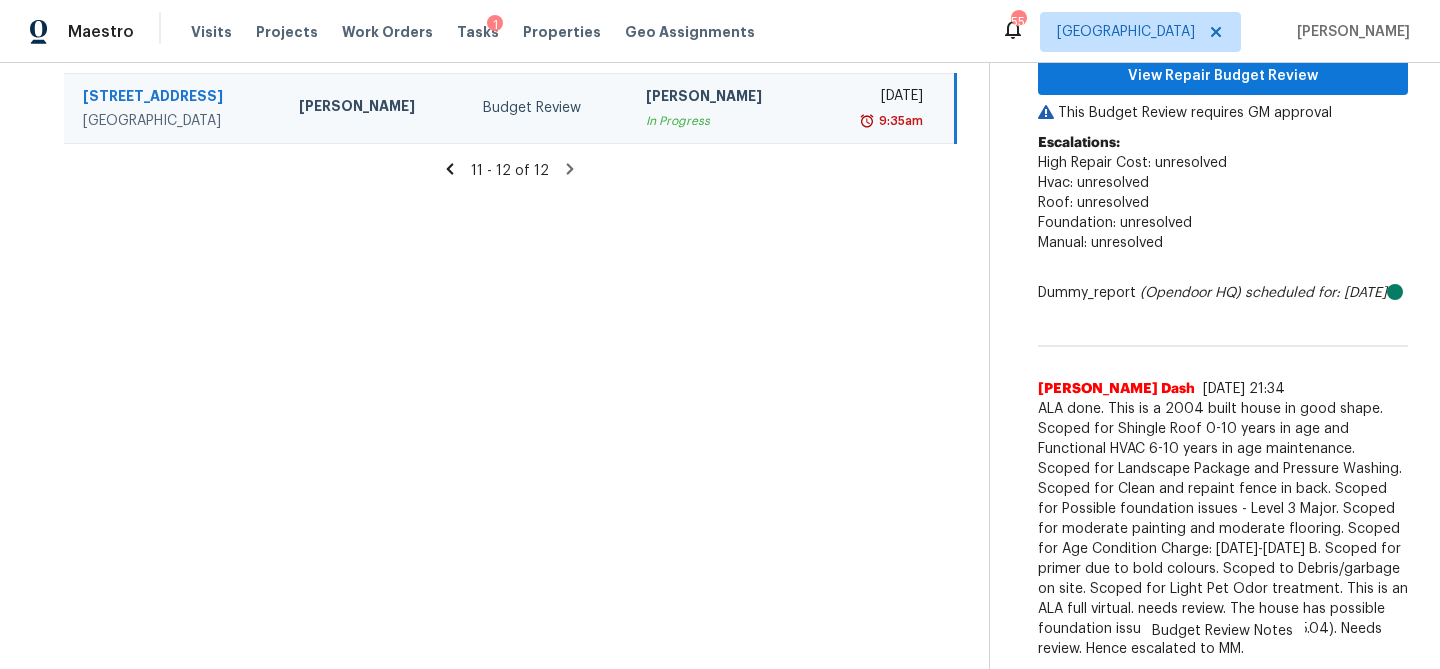 scroll, scrollTop: 305, scrollLeft: 0, axis: vertical 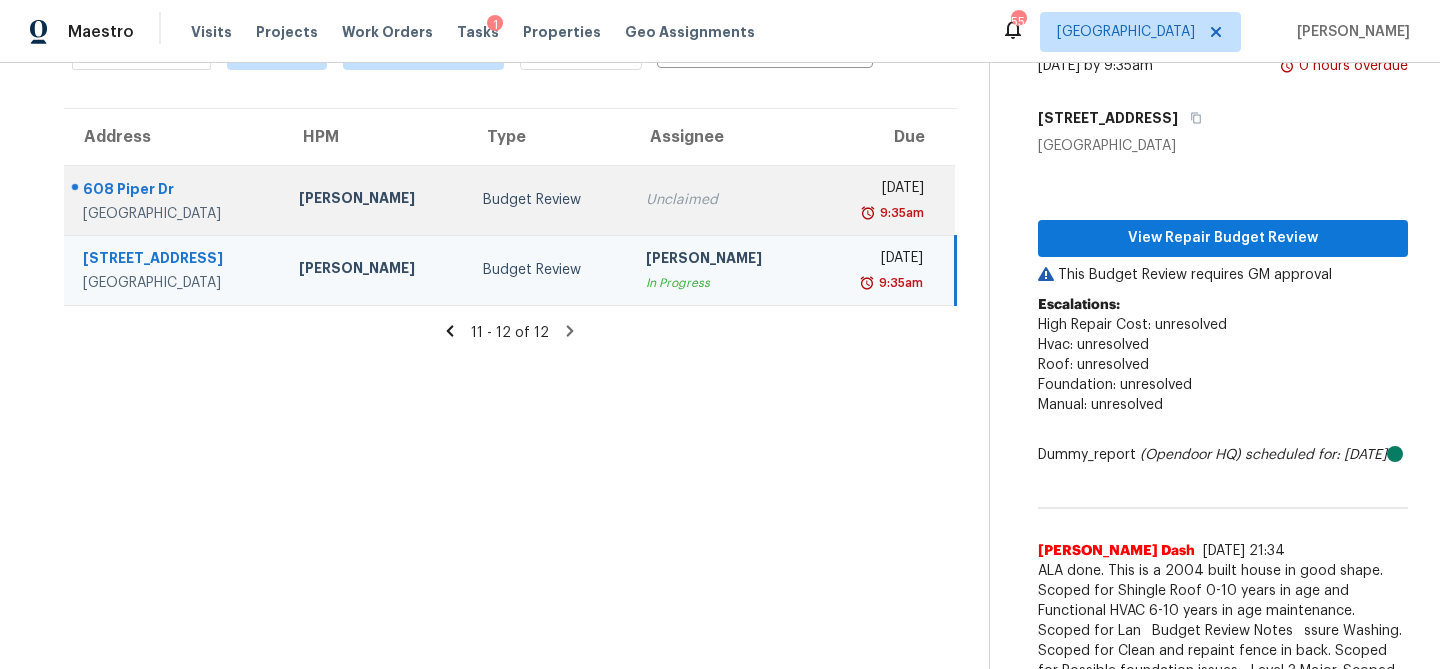 click on "Unclaimed" at bounding box center (722, 200) 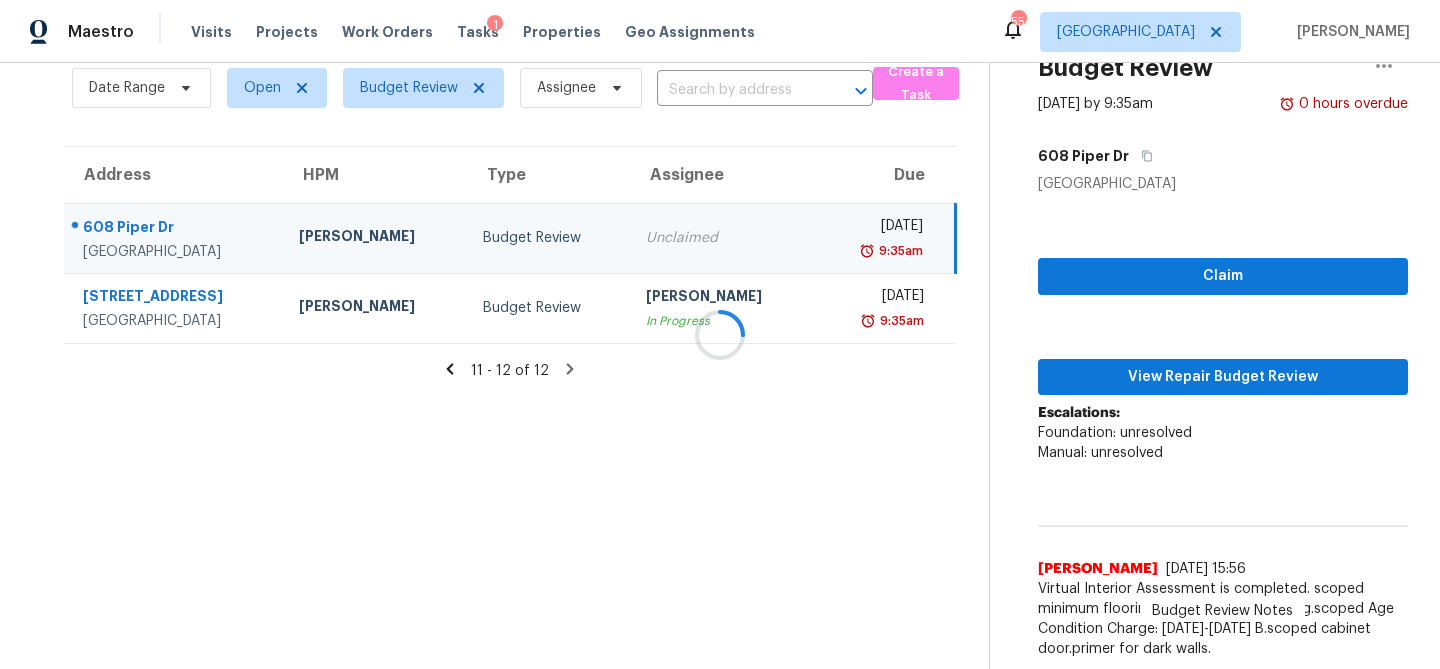 scroll, scrollTop: 123, scrollLeft: 0, axis: vertical 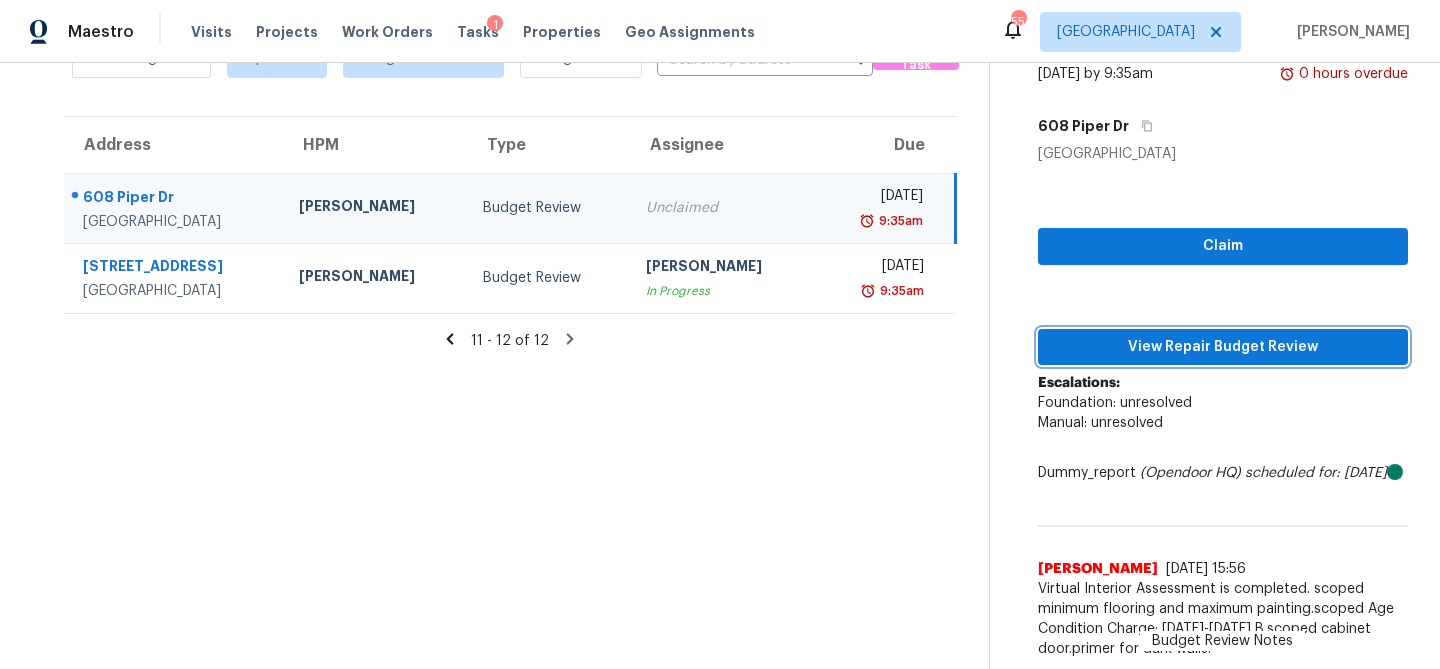 click on "View Repair Budget Review" at bounding box center (1223, 347) 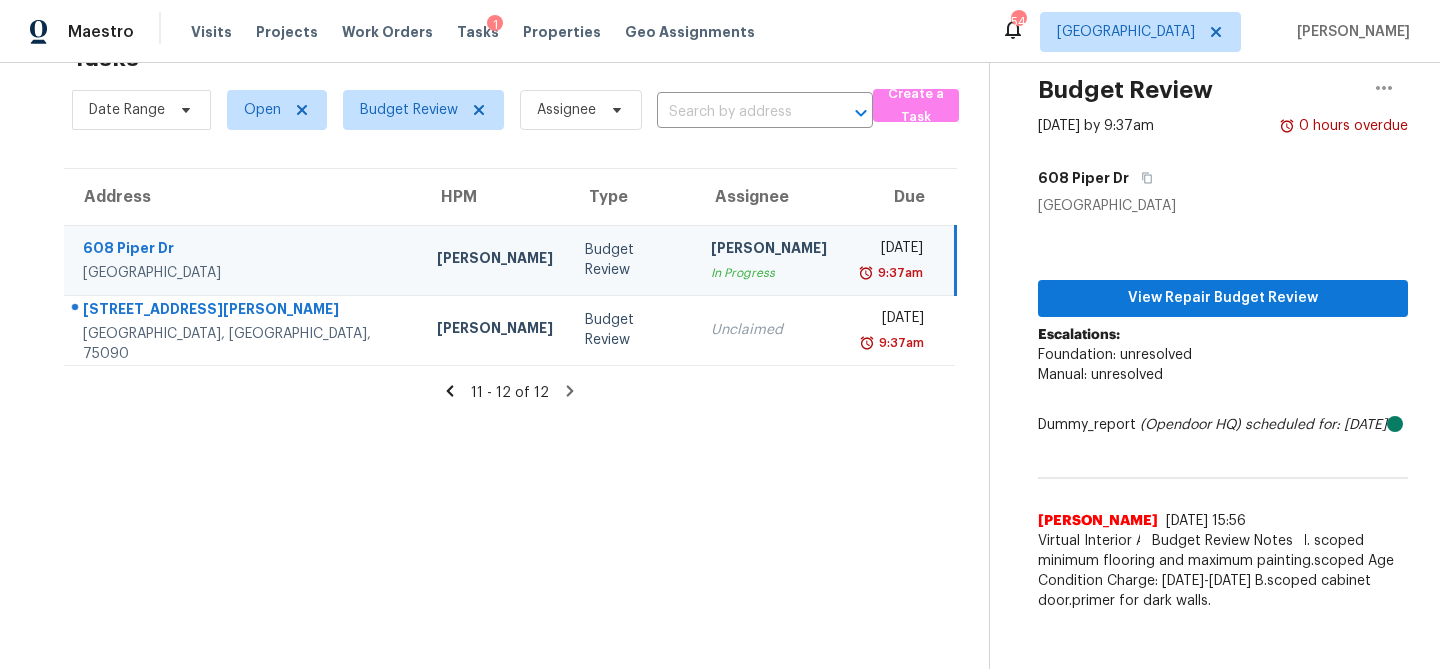scroll, scrollTop: 63, scrollLeft: 0, axis: vertical 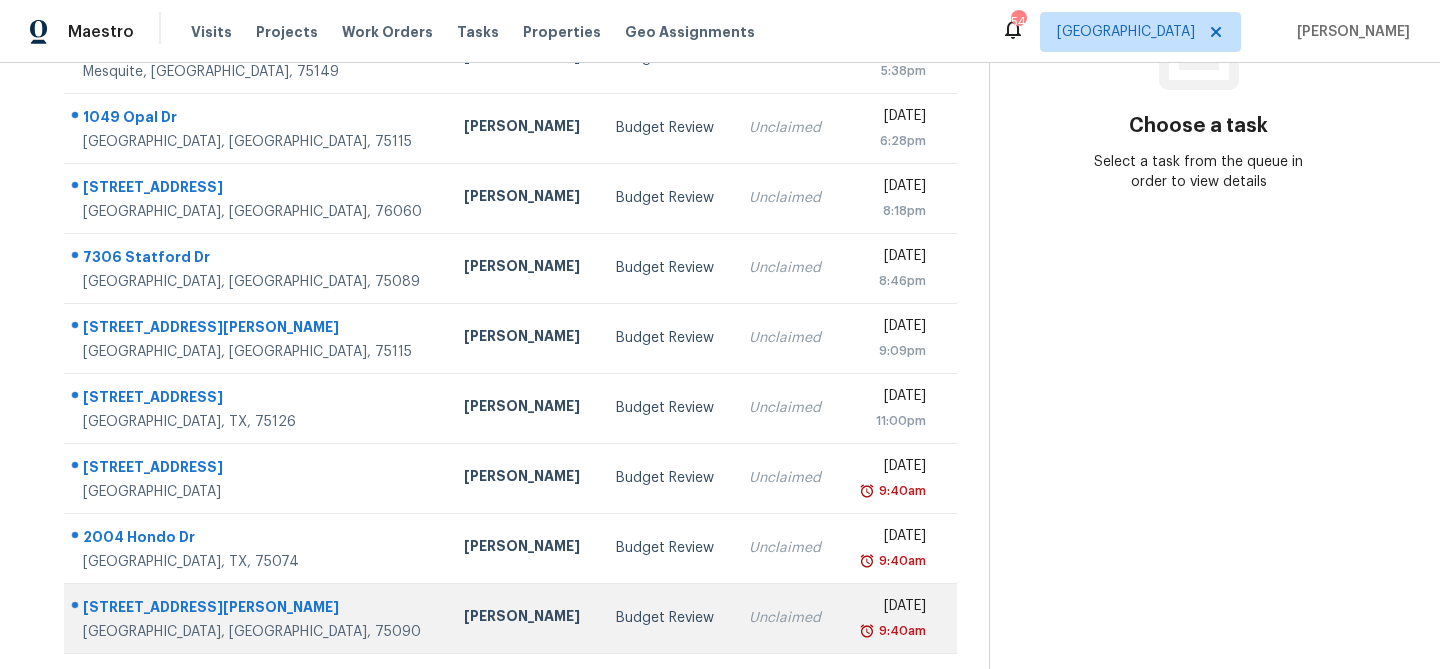 click on "[PERSON_NAME]" at bounding box center (524, 618) 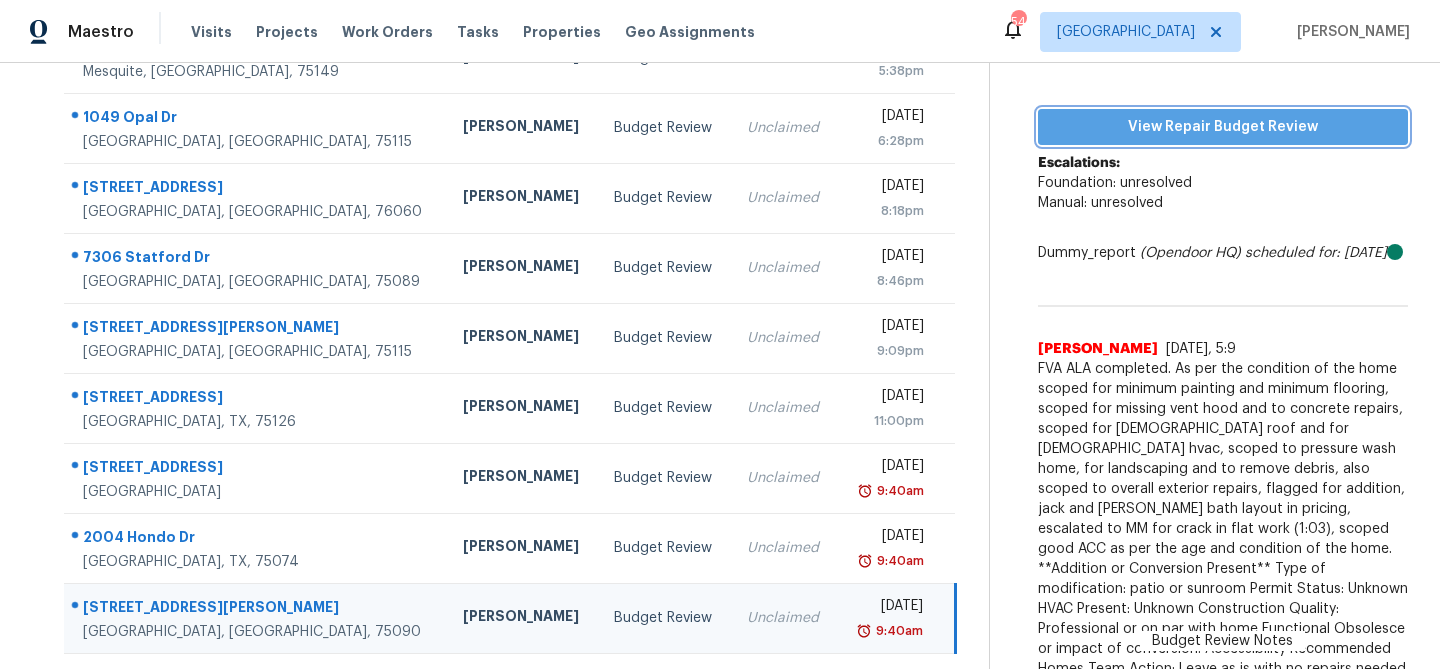 click on "View Repair Budget Review" at bounding box center [1223, 127] 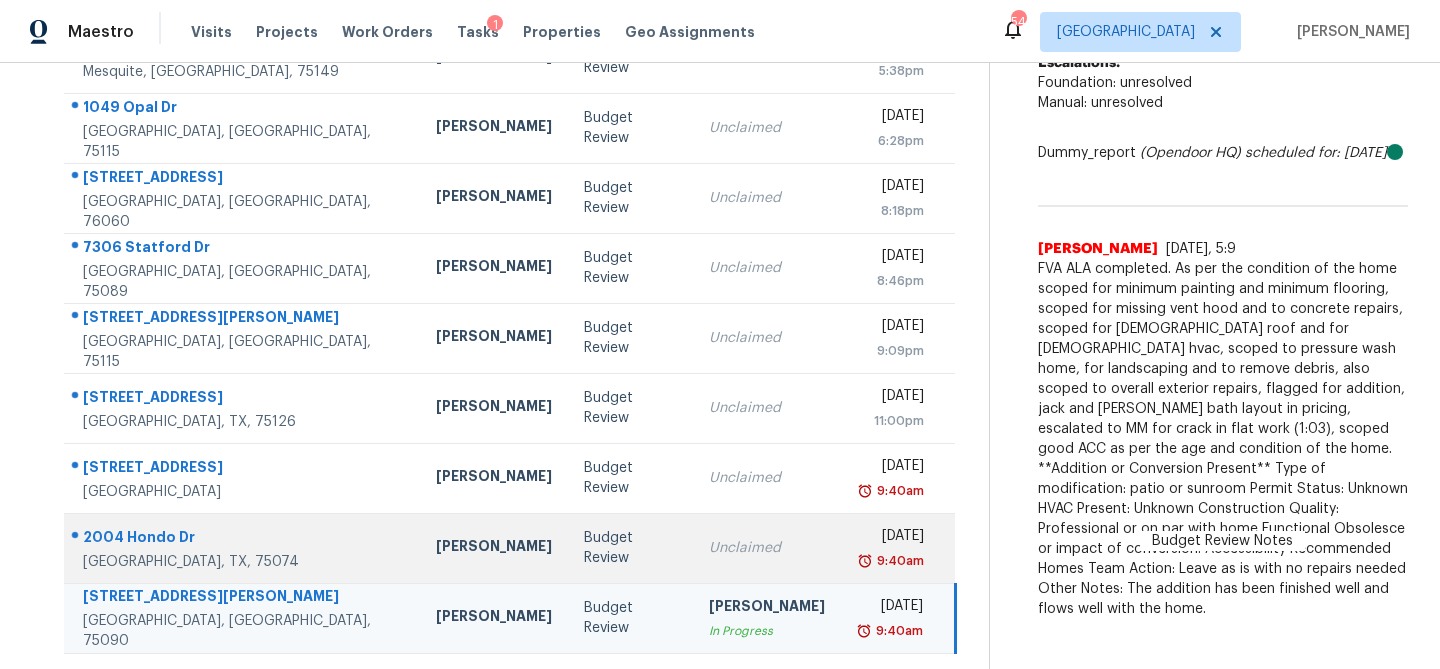 click on "Unclaimed" at bounding box center (767, 548) 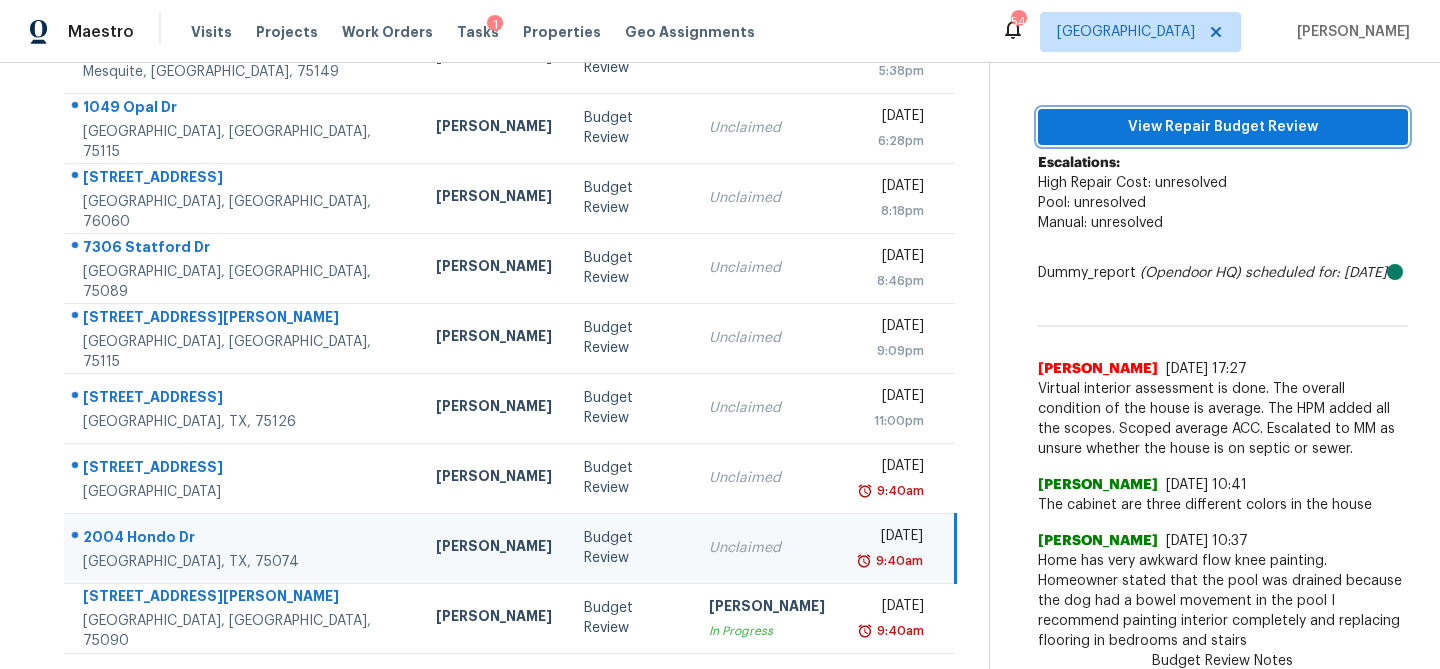 click on "View Repair Budget Review" at bounding box center (1223, 127) 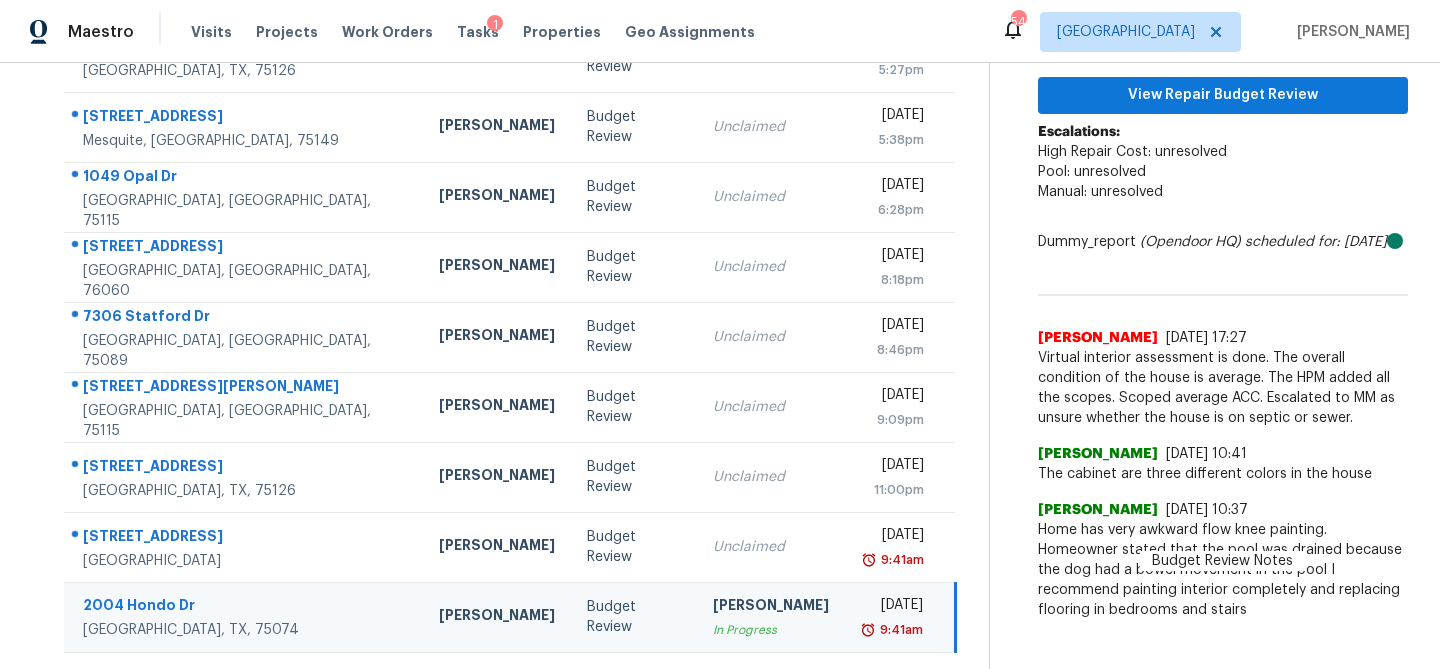 scroll, scrollTop: 265, scrollLeft: 0, axis: vertical 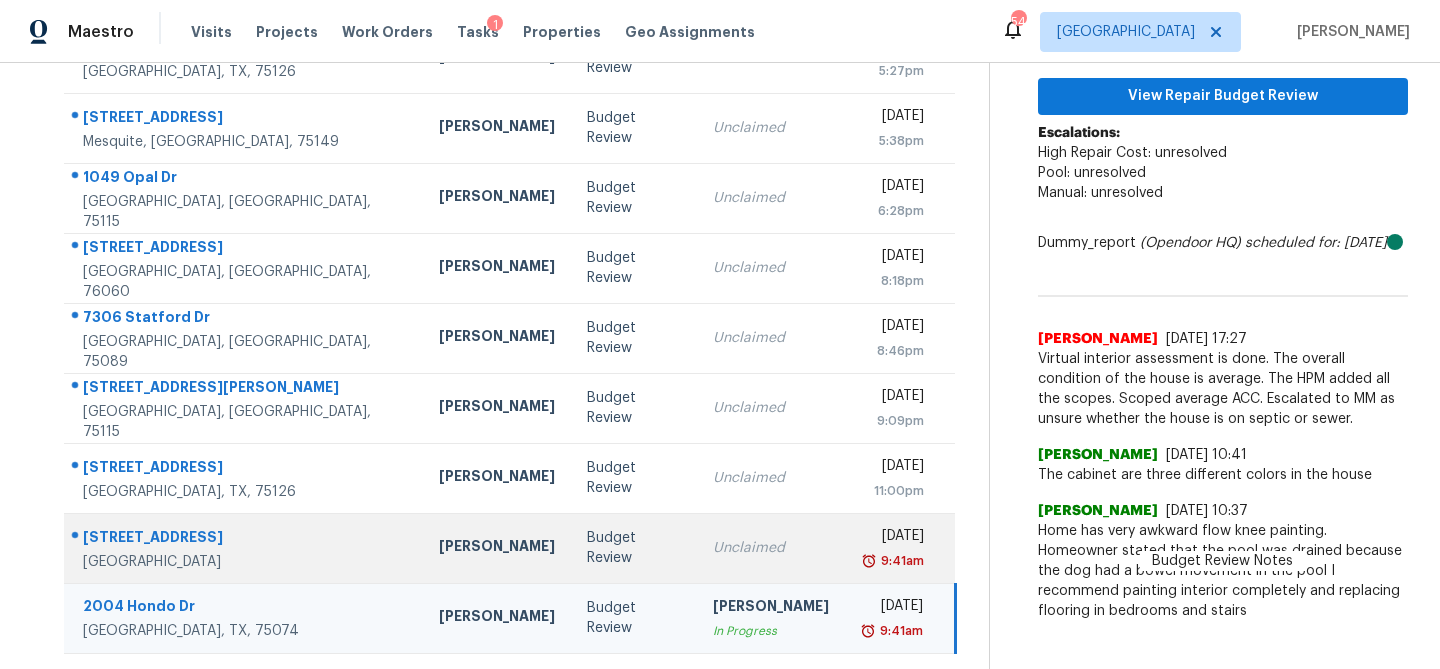click on "Unclaimed" at bounding box center (771, 548) 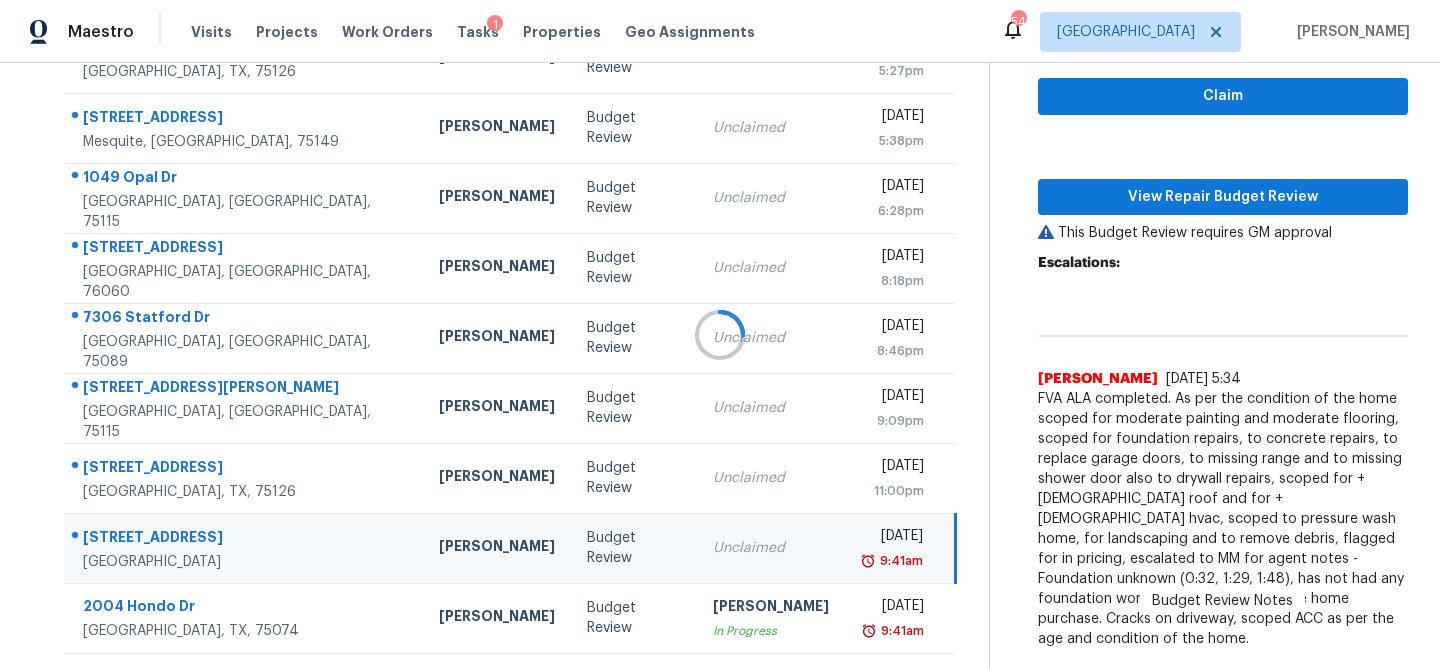 scroll, scrollTop: 335, scrollLeft: 0, axis: vertical 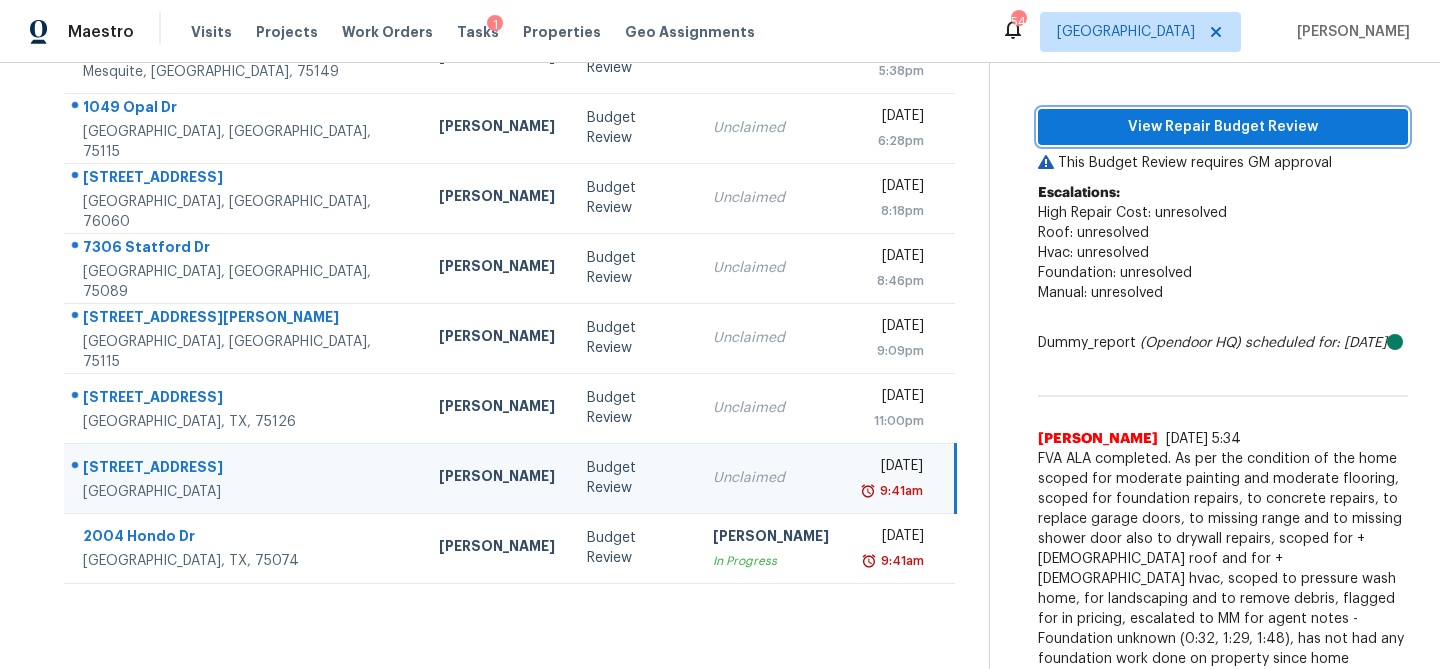 click on "View Repair Budget Review" at bounding box center [1223, 127] 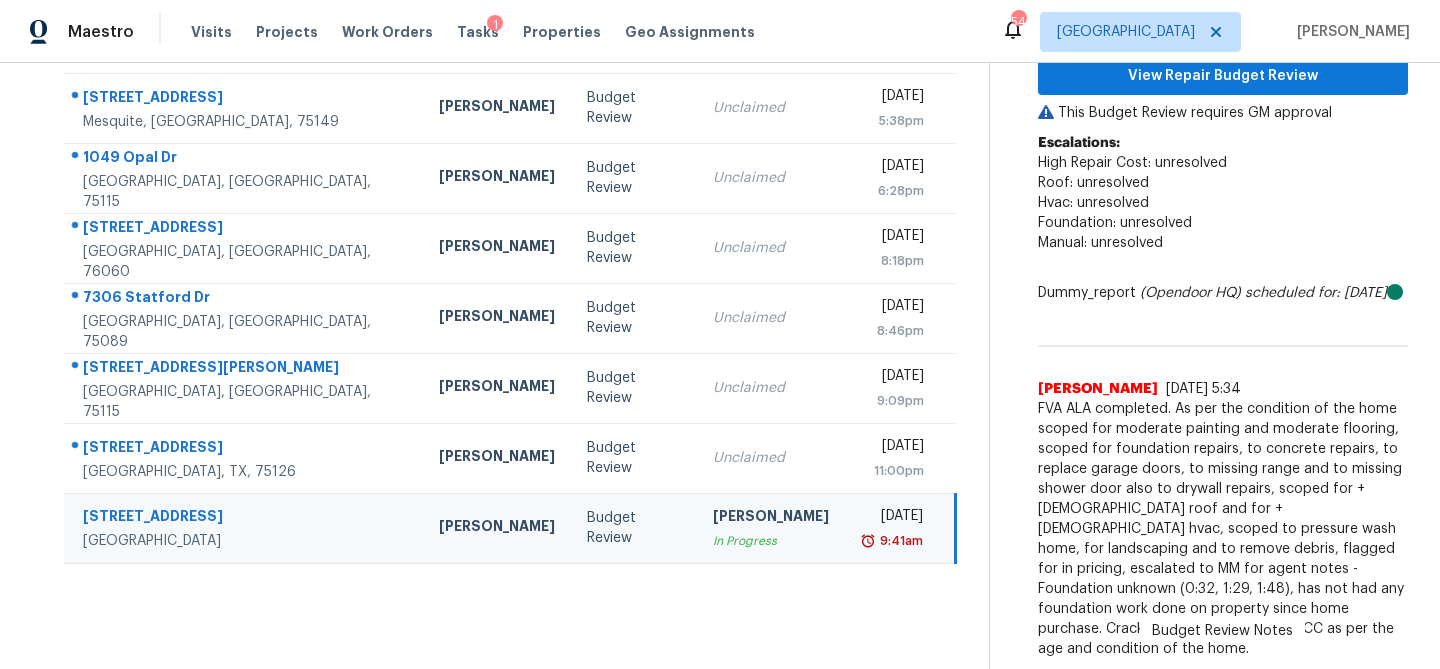 scroll, scrollTop: 285, scrollLeft: 0, axis: vertical 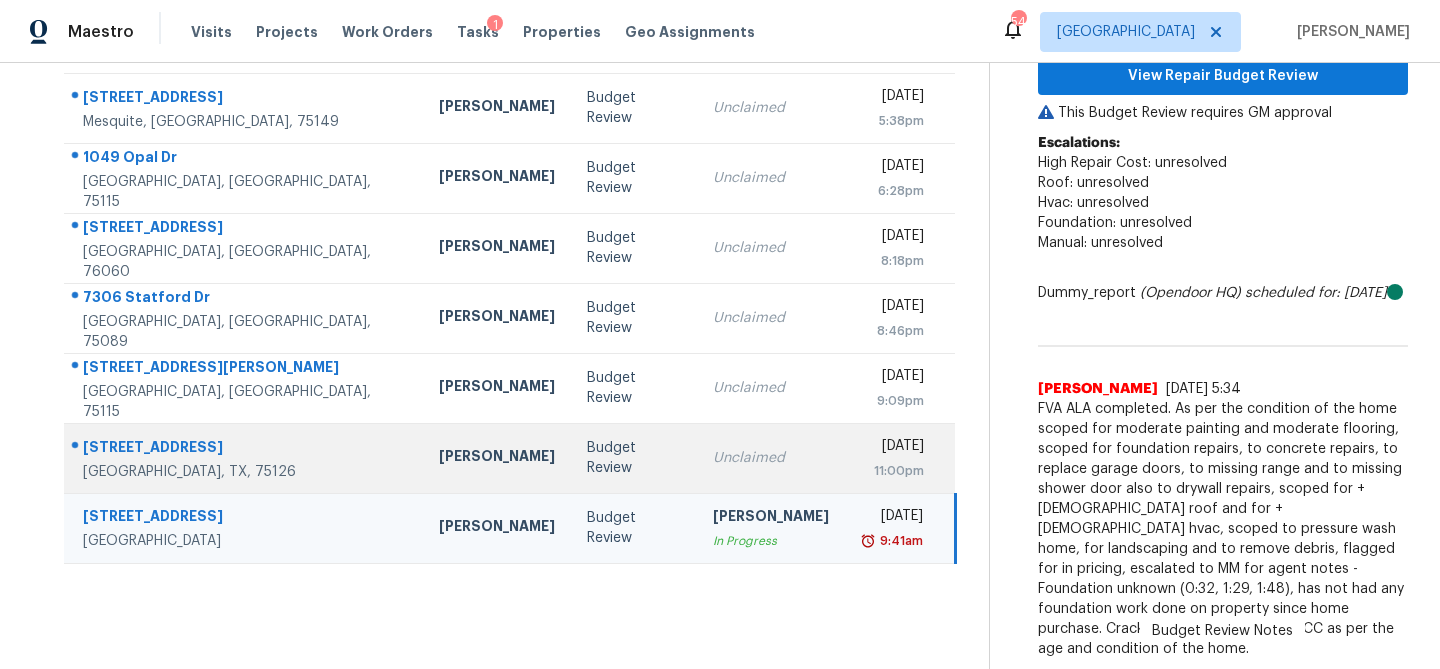 click on "Budget Review" at bounding box center [634, 458] 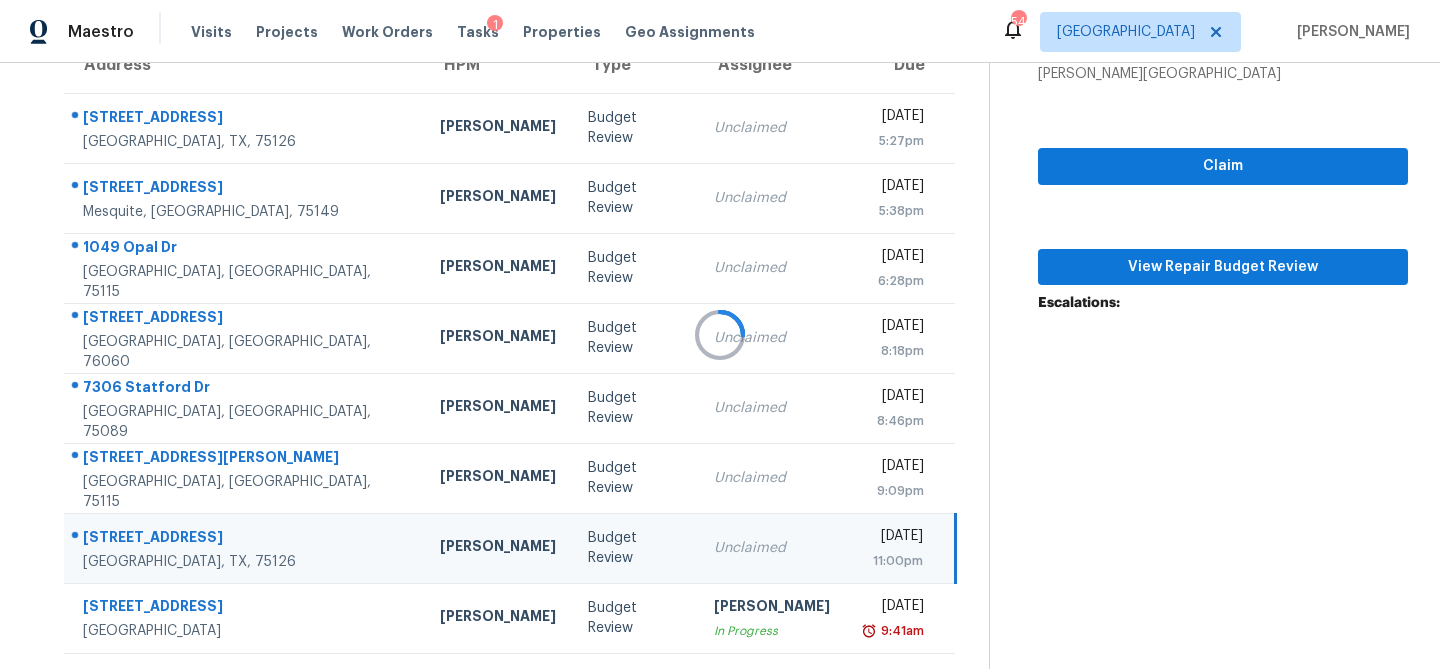 scroll, scrollTop: 215, scrollLeft: 0, axis: vertical 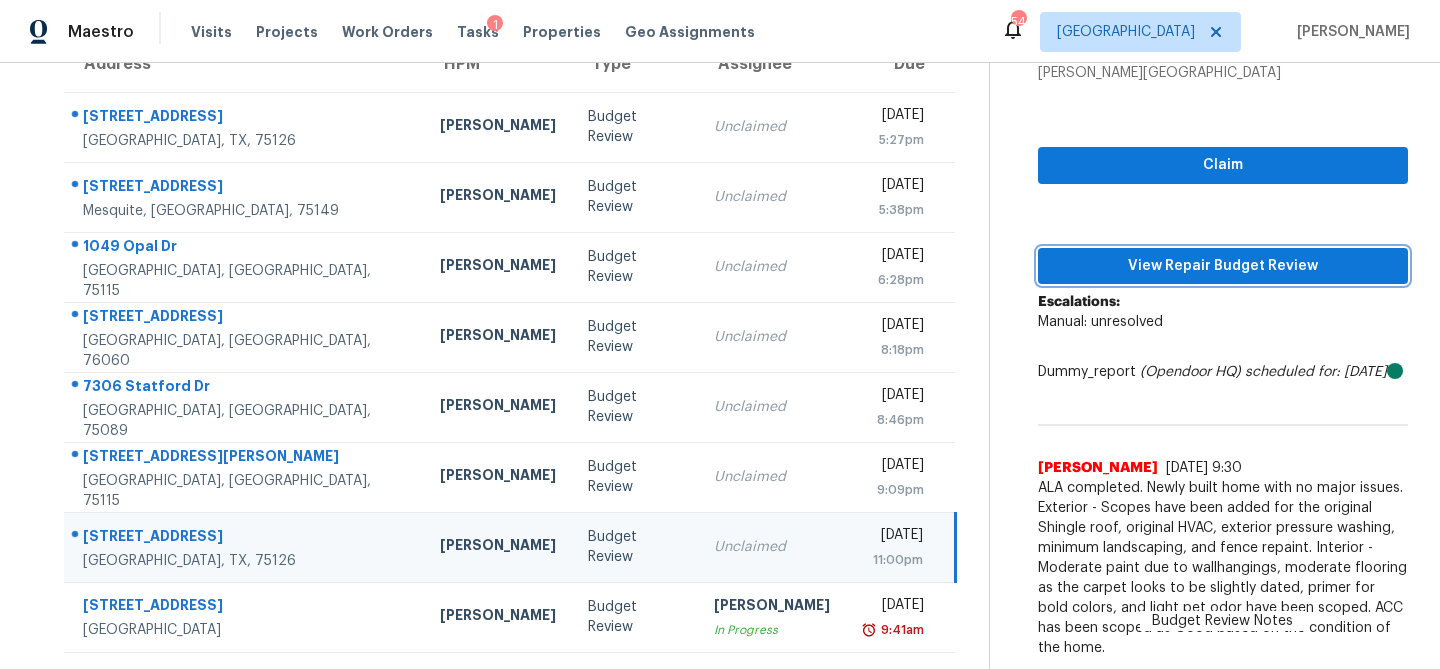 click on "View Repair Budget Review" at bounding box center (1223, 266) 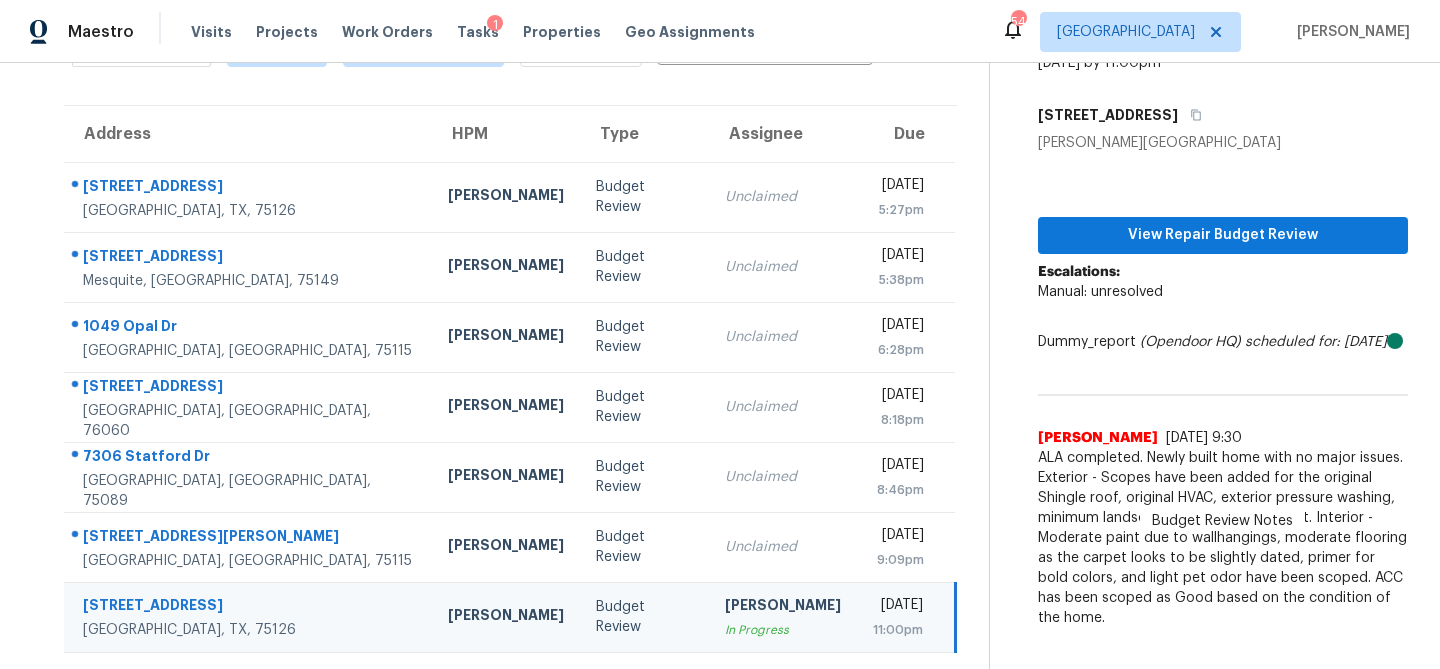 scroll, scrollTop: 125, scrollLeft: 0, axis: vertical 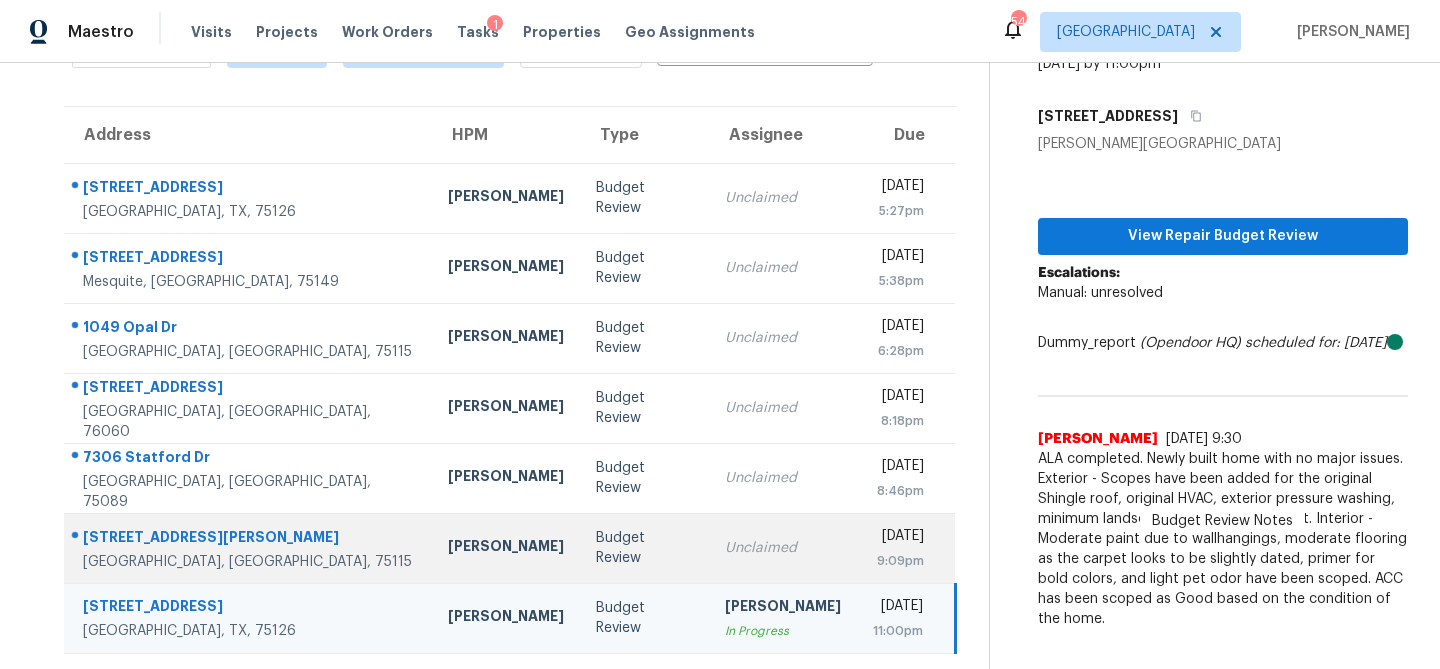 click on "Unclaimed" at bounding box center [783, 548] 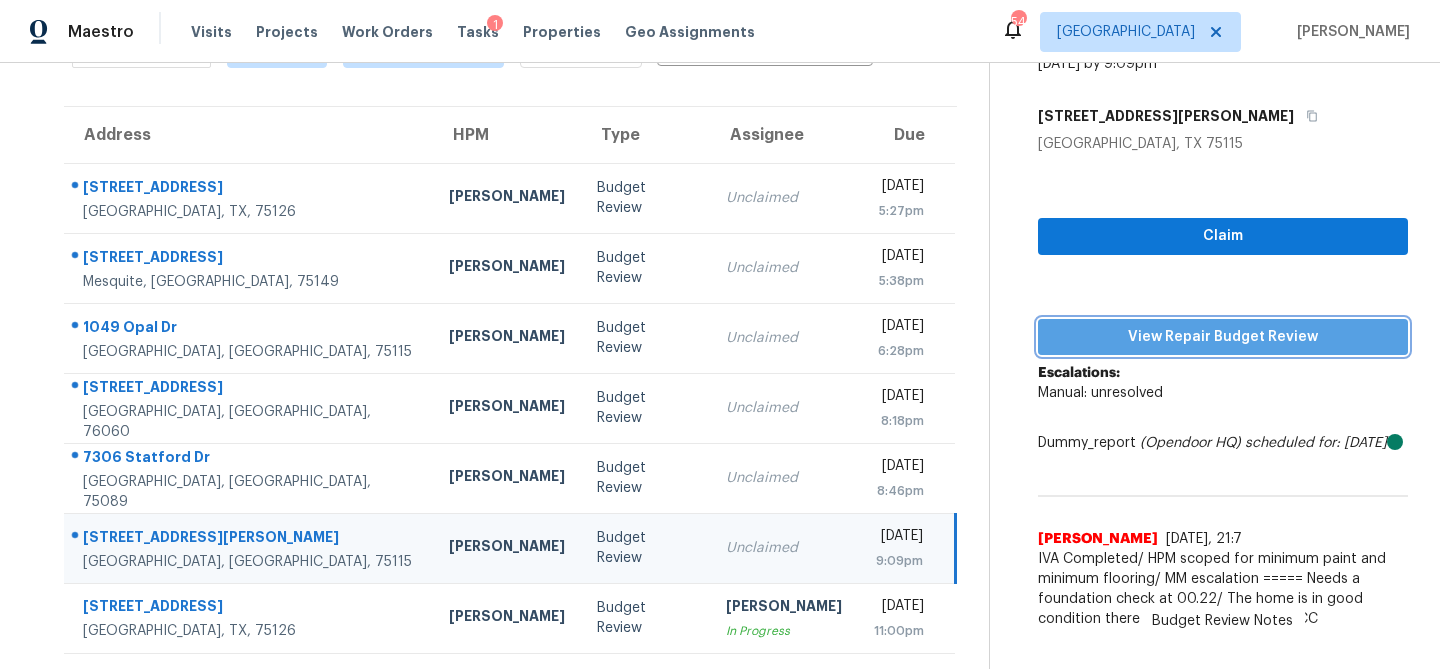 click on "View Repair Budget Review" at bounding box center (1223, 337) 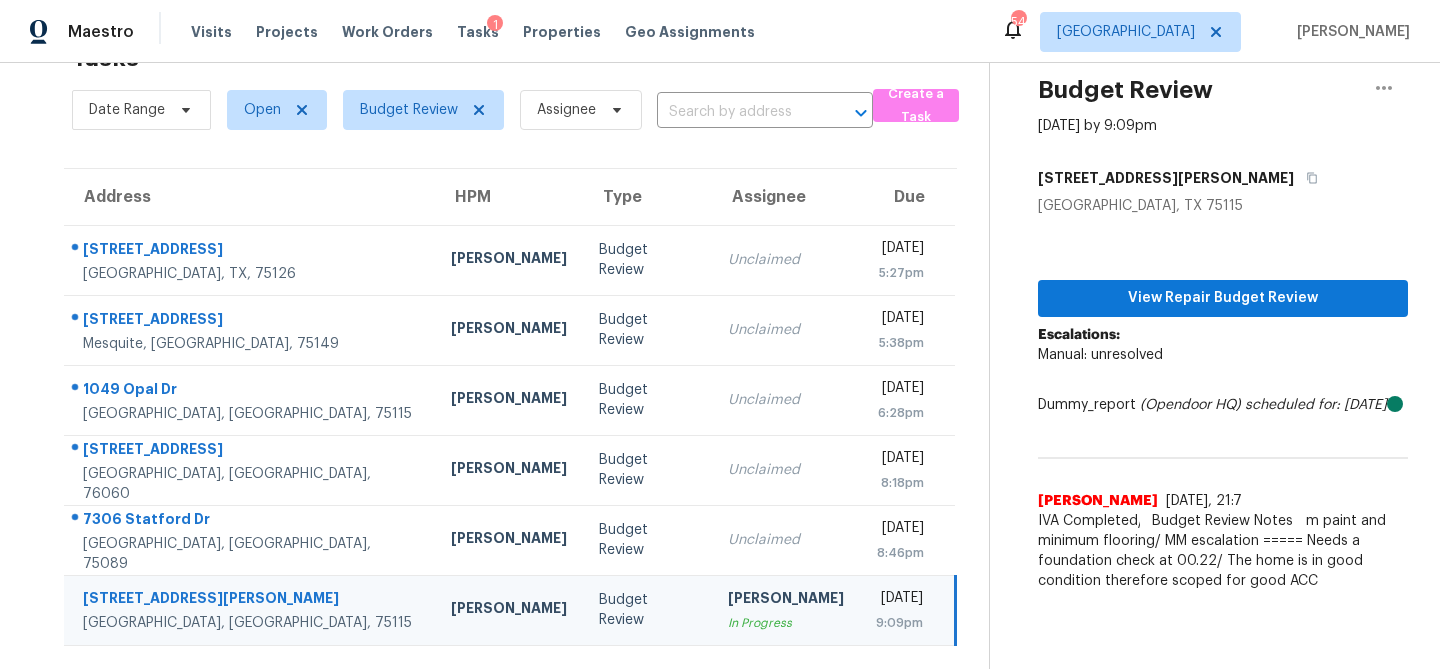 scroll, scrollTop: 63, scrollLeft: 0, axis: vertical 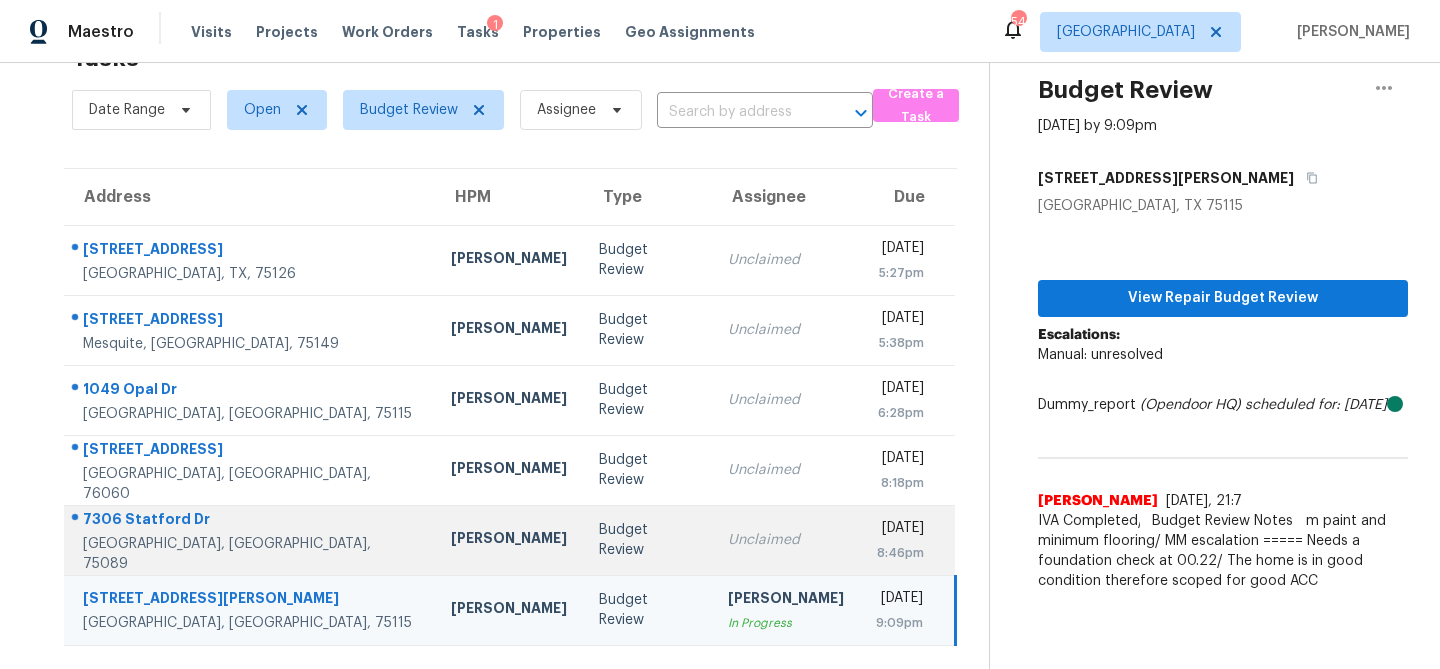 click on "Unclaimed" at bounding box center (786, 540) 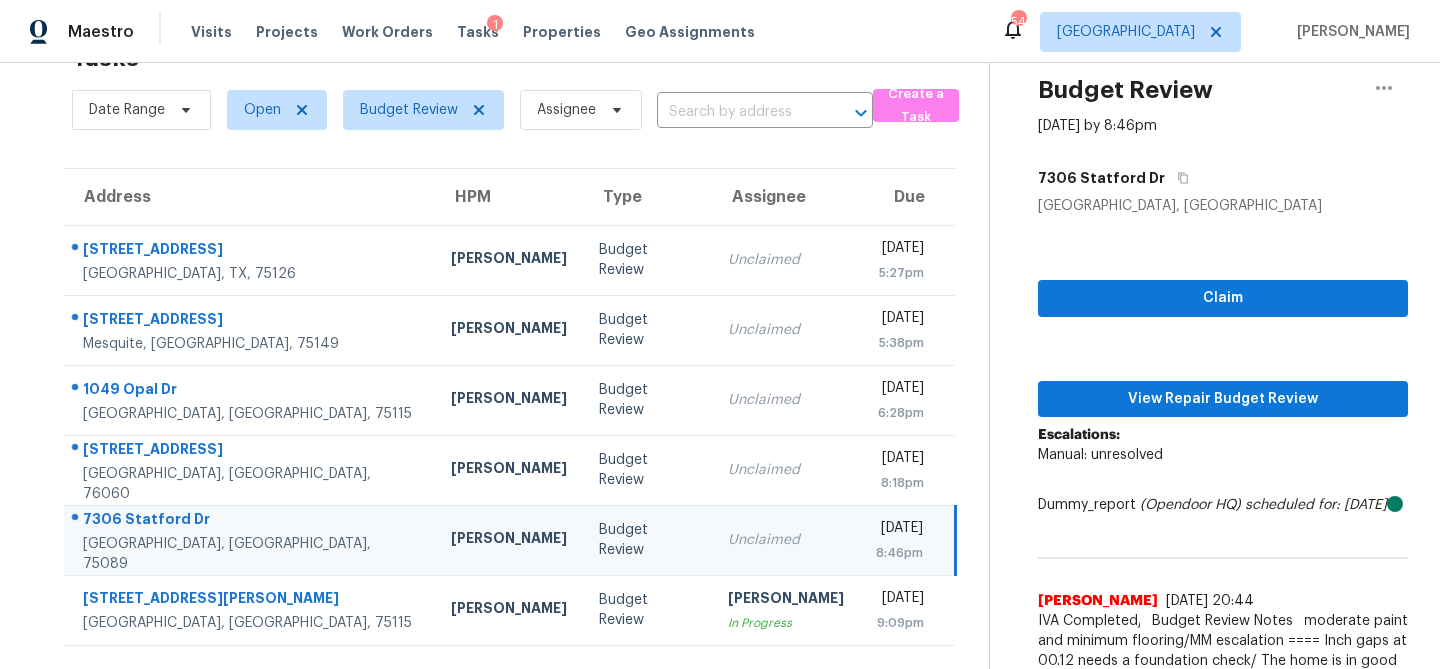 scroll, scrollTop: 125, scrollLeft: 0, axis: vertical 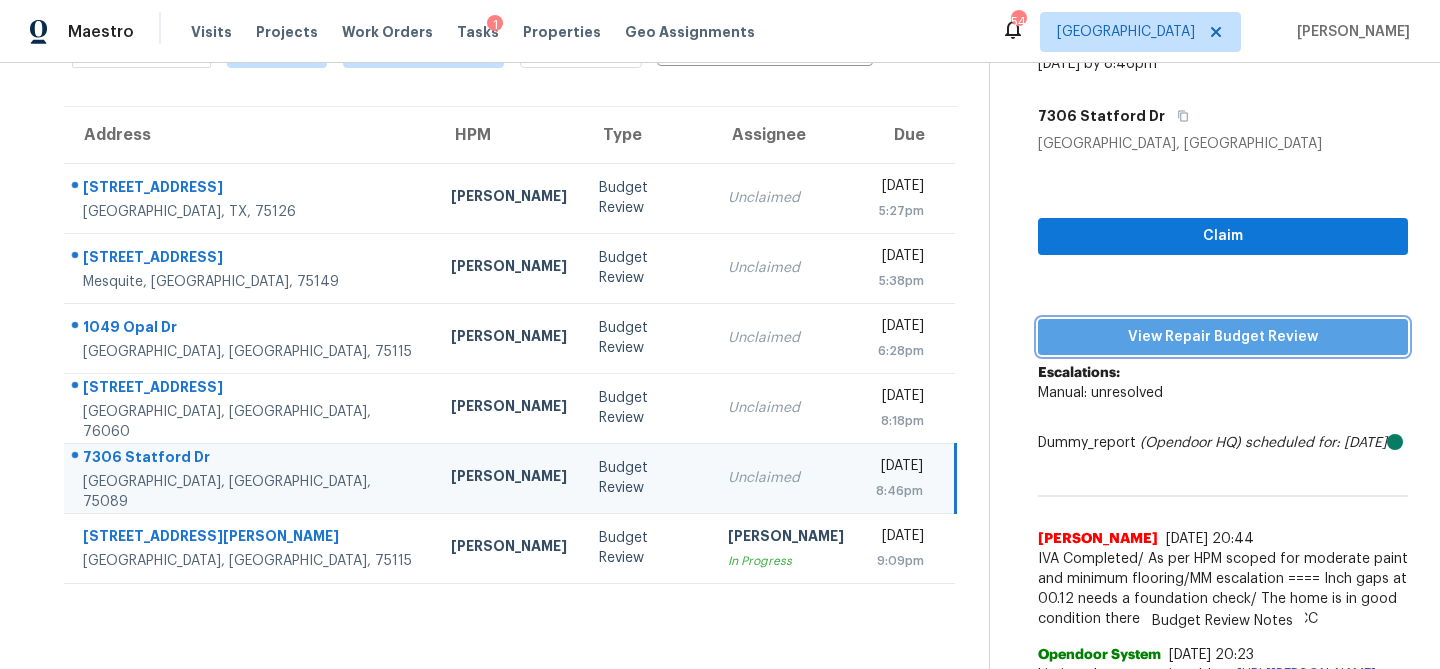 click on "View Repair Budget Review" at bounding box center [1223, 337] 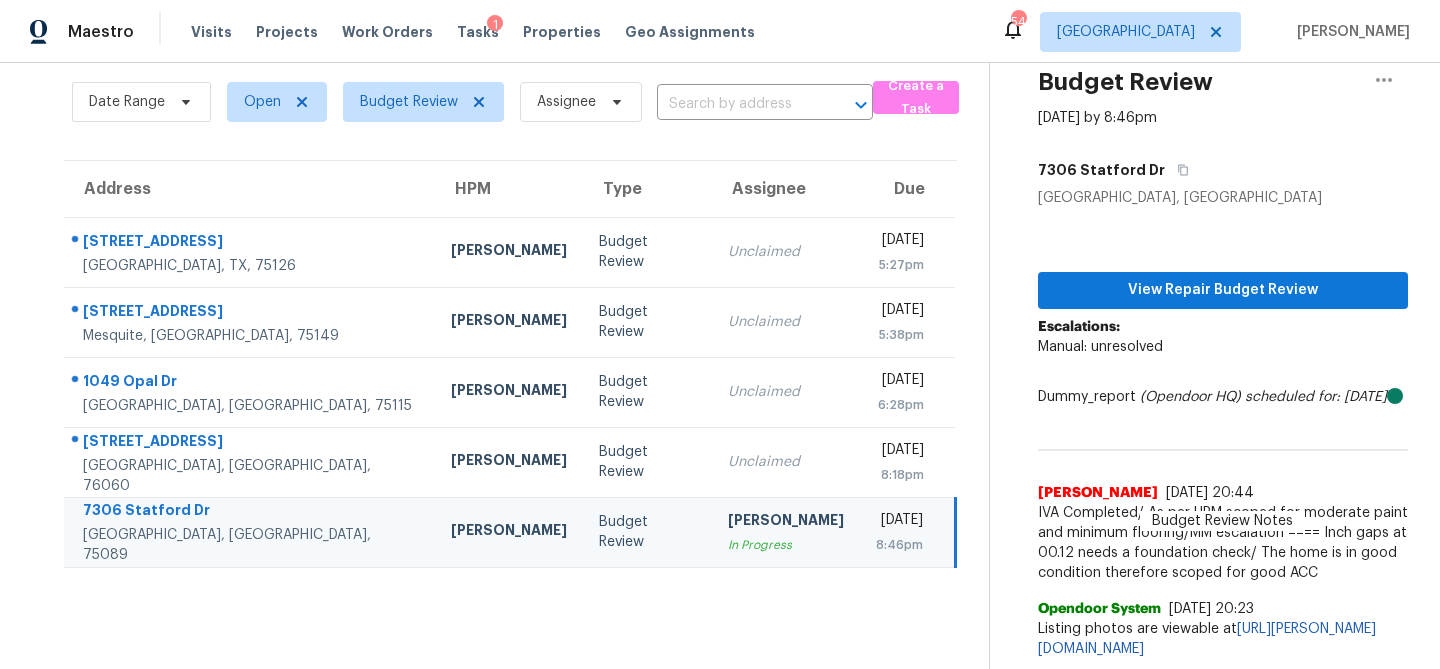 scroll, scrollTop: 111, scrollLeft: 0, axis: vertical 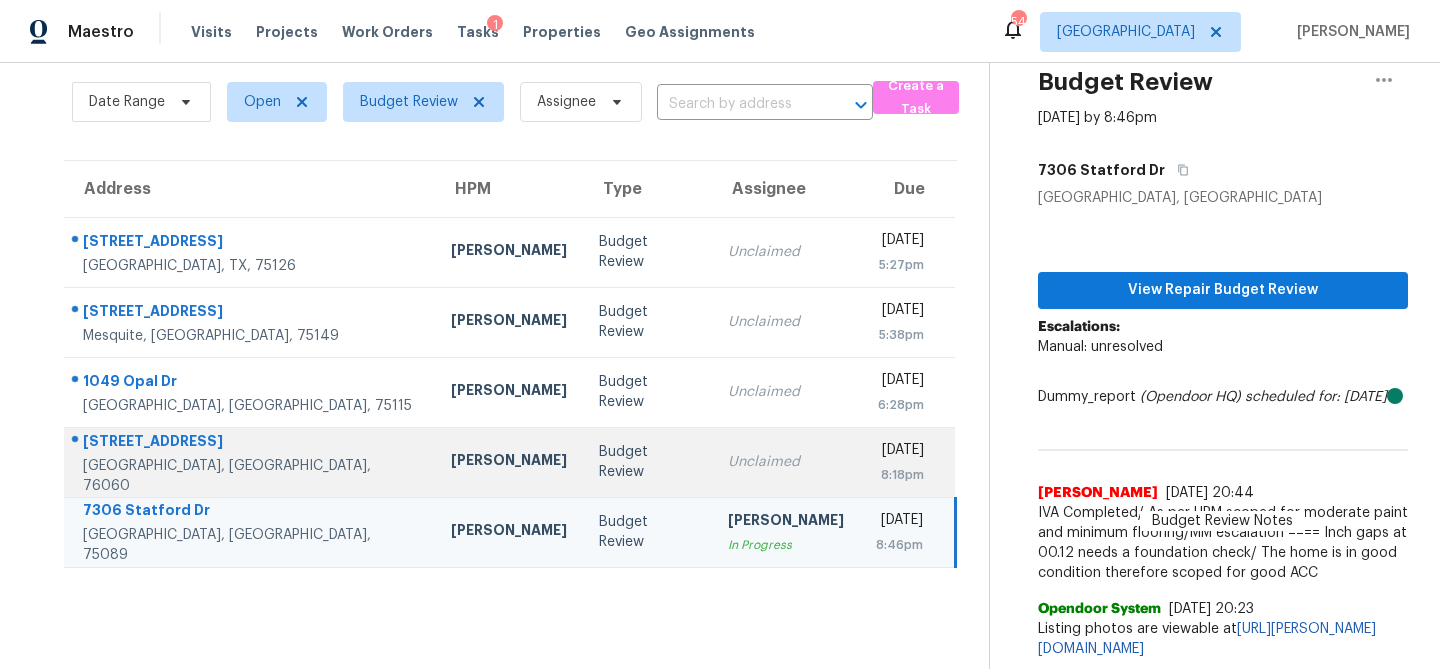 click on "Unclaimed" at bounding box center (786, 462) 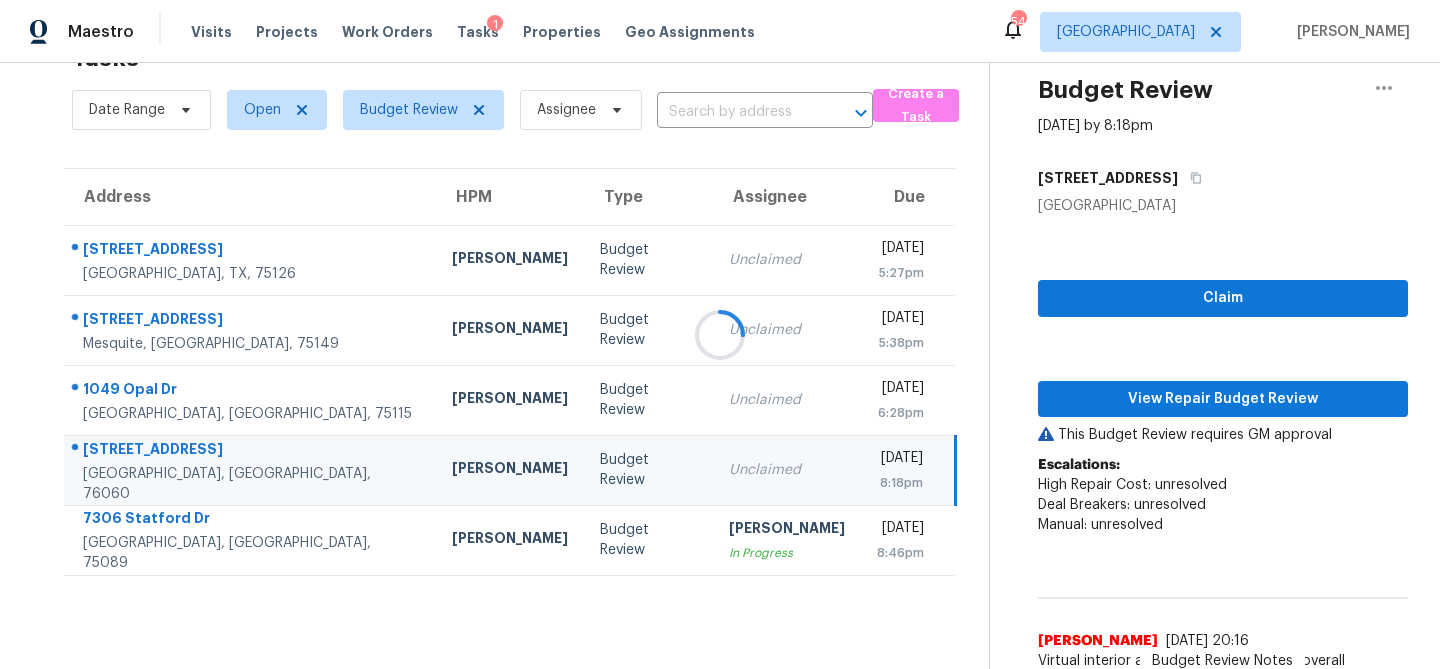 scroll, scrollTop: 125, scrollLeft: 0, axis: vertical 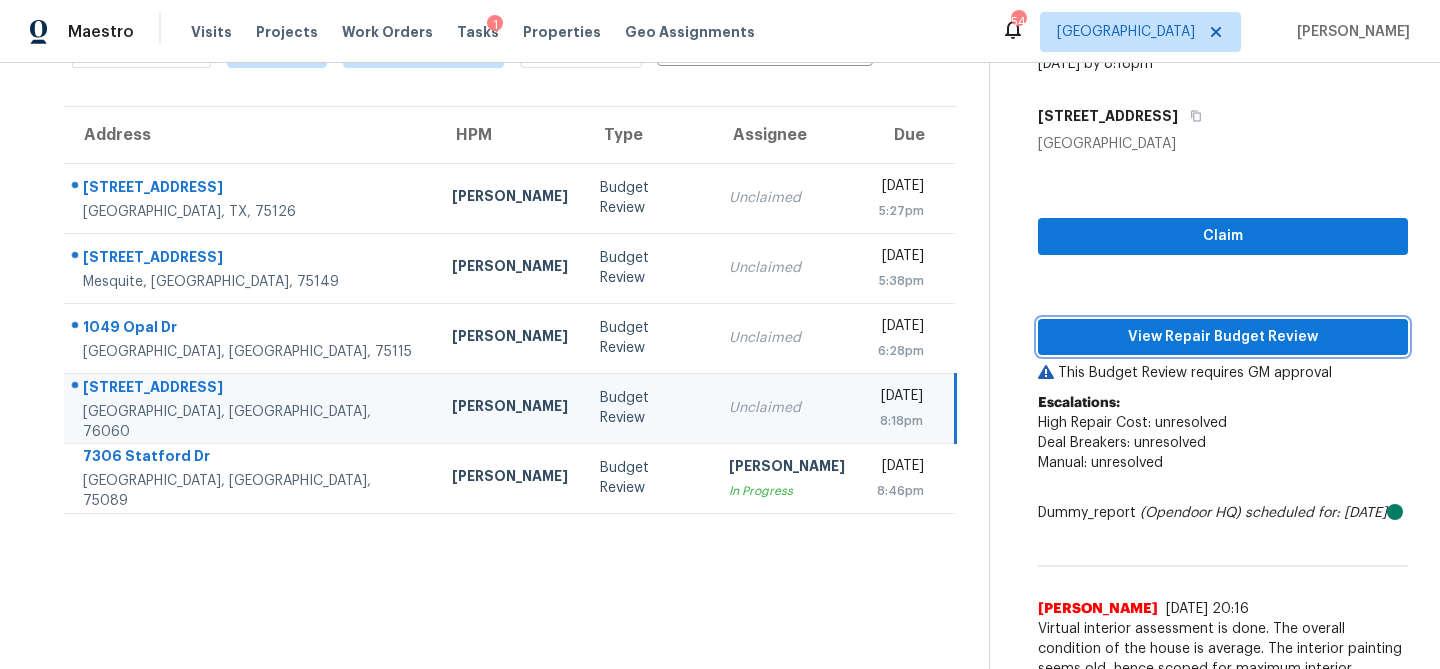 click on "View Repair Budget Review" at bounding box center (1223, 337) 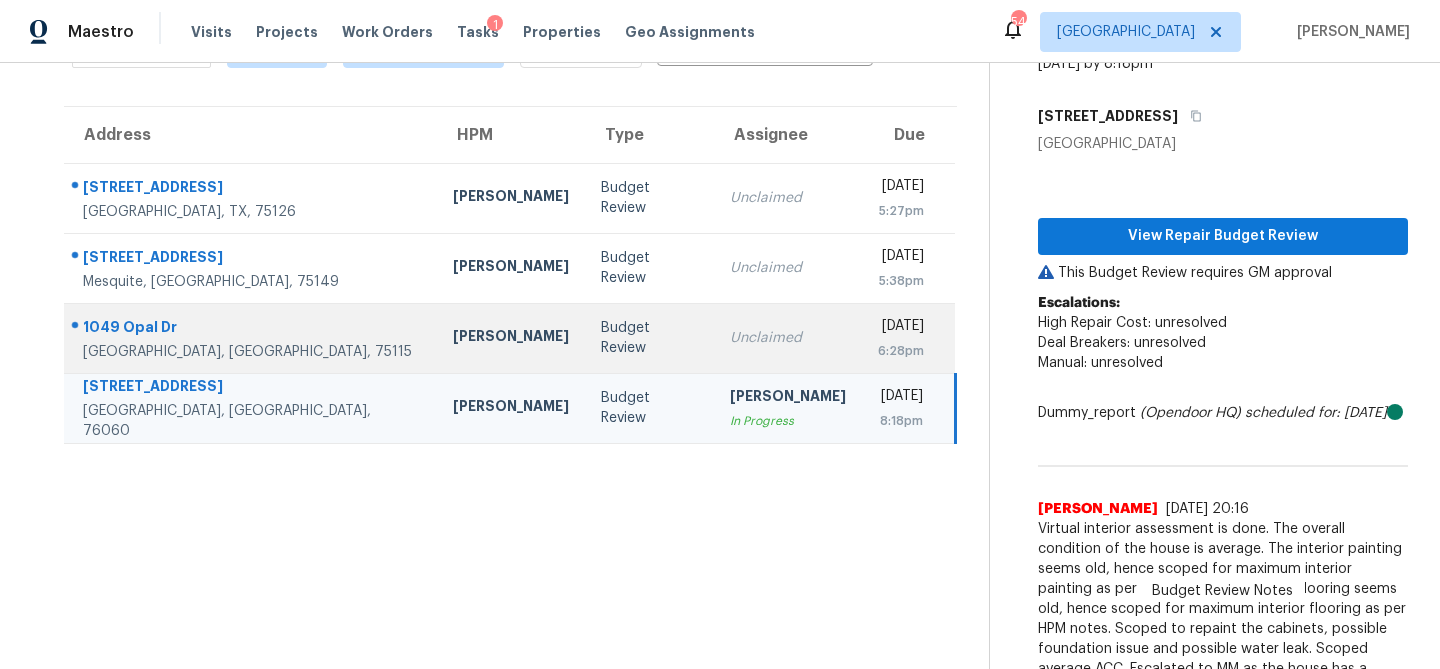 click on "Unclaimed" at bounding box center (788, 338) 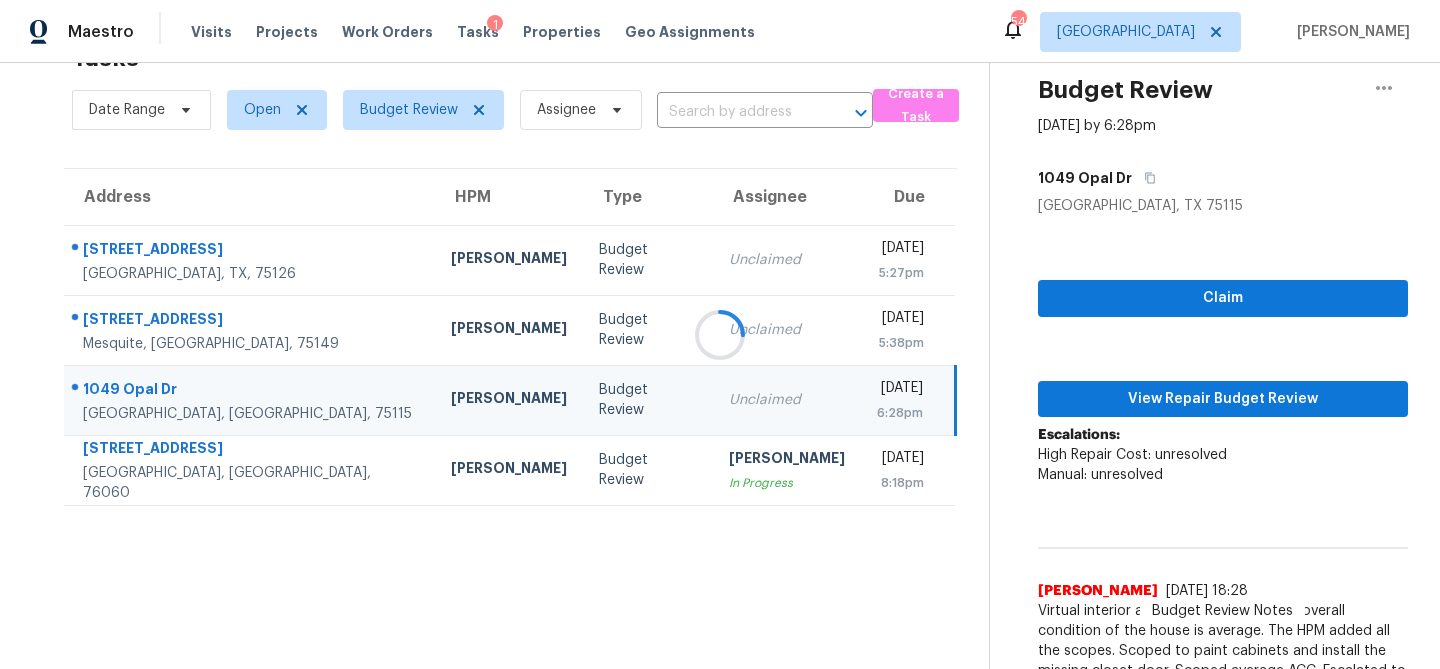 scroll, scrollTop: 125, scrollLeft: 0, axis: vertical 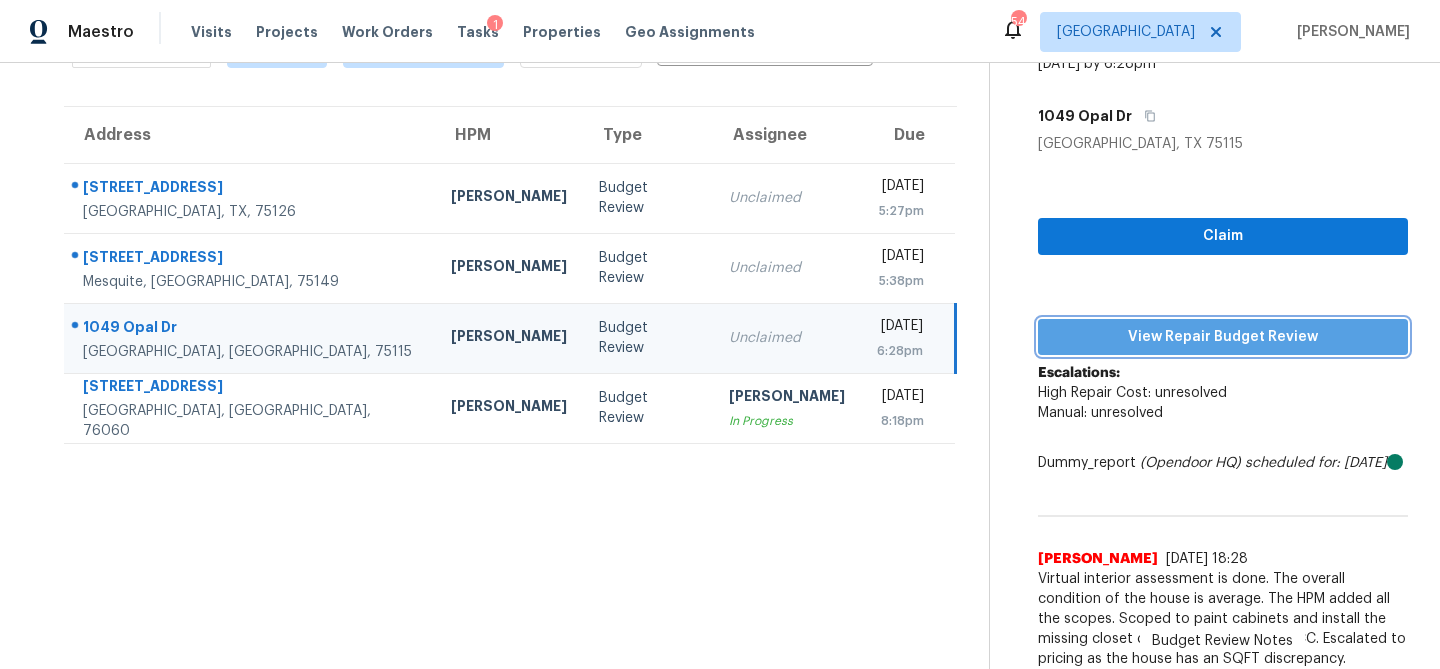 click on "View Repair Budget Review" at bounding box center [1223, 337] 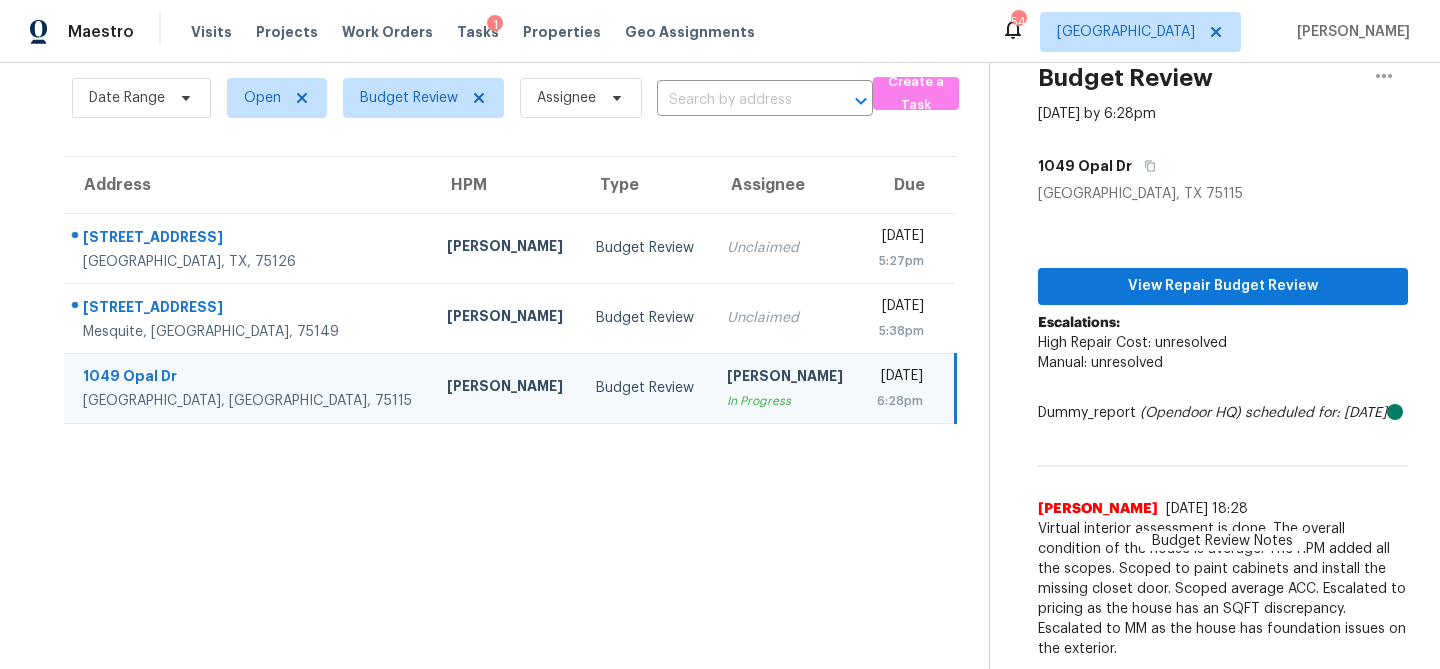 scroll, scrollTop: 75, scrollLeft: 0, axis: vertical 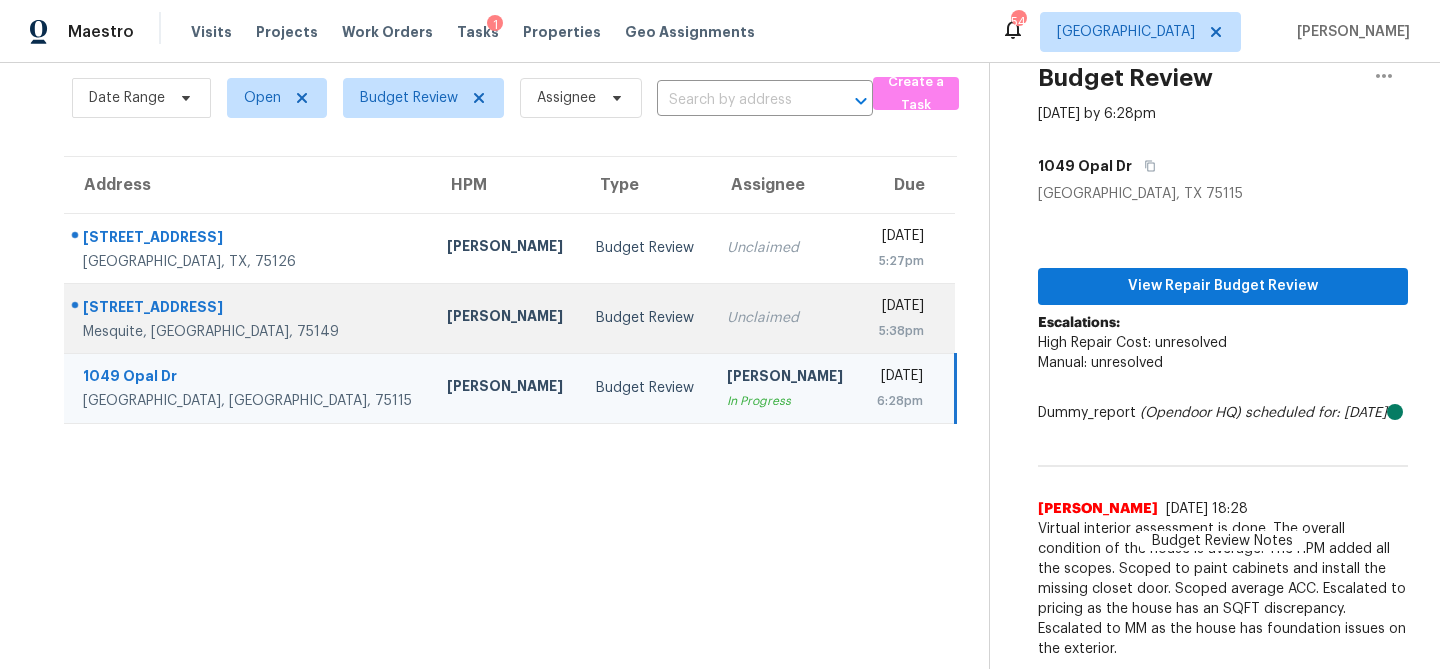 click on "Unclaimed" at bounding box center [785, 318] 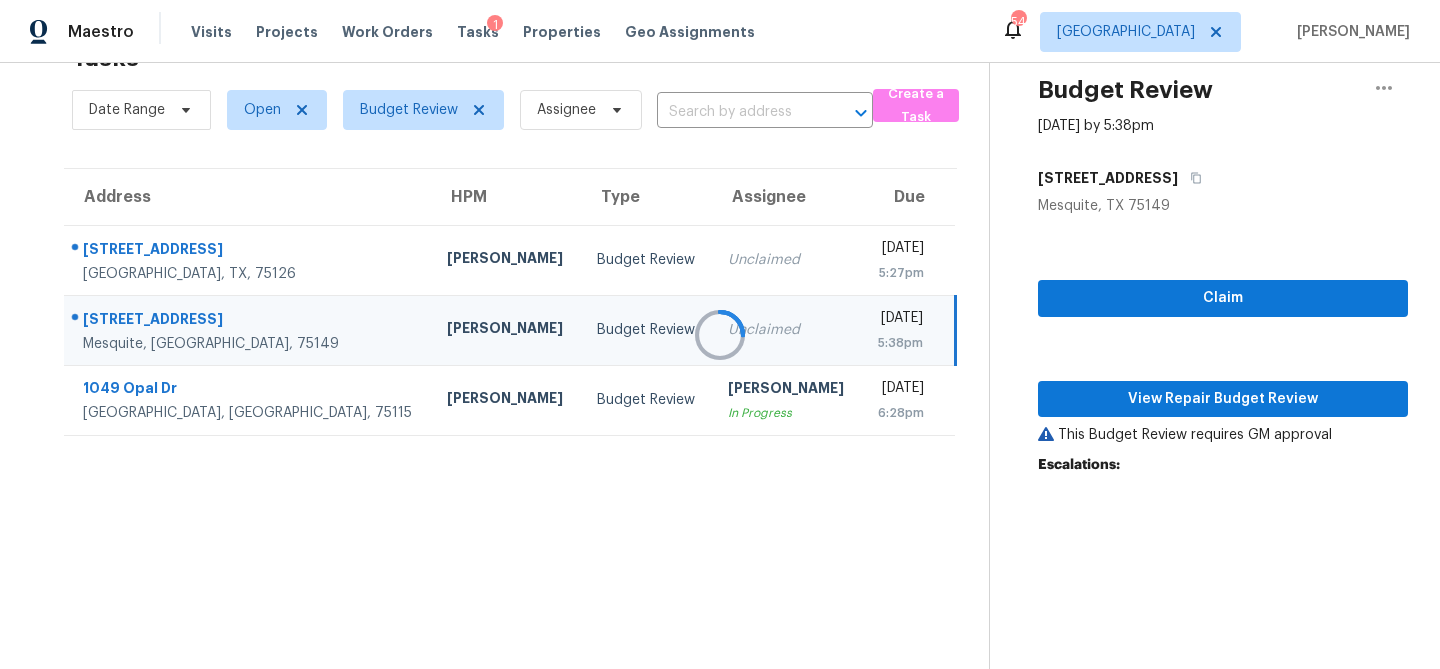 scroll, scrollTop: 125, scrollLeft: 0, axis: vertical 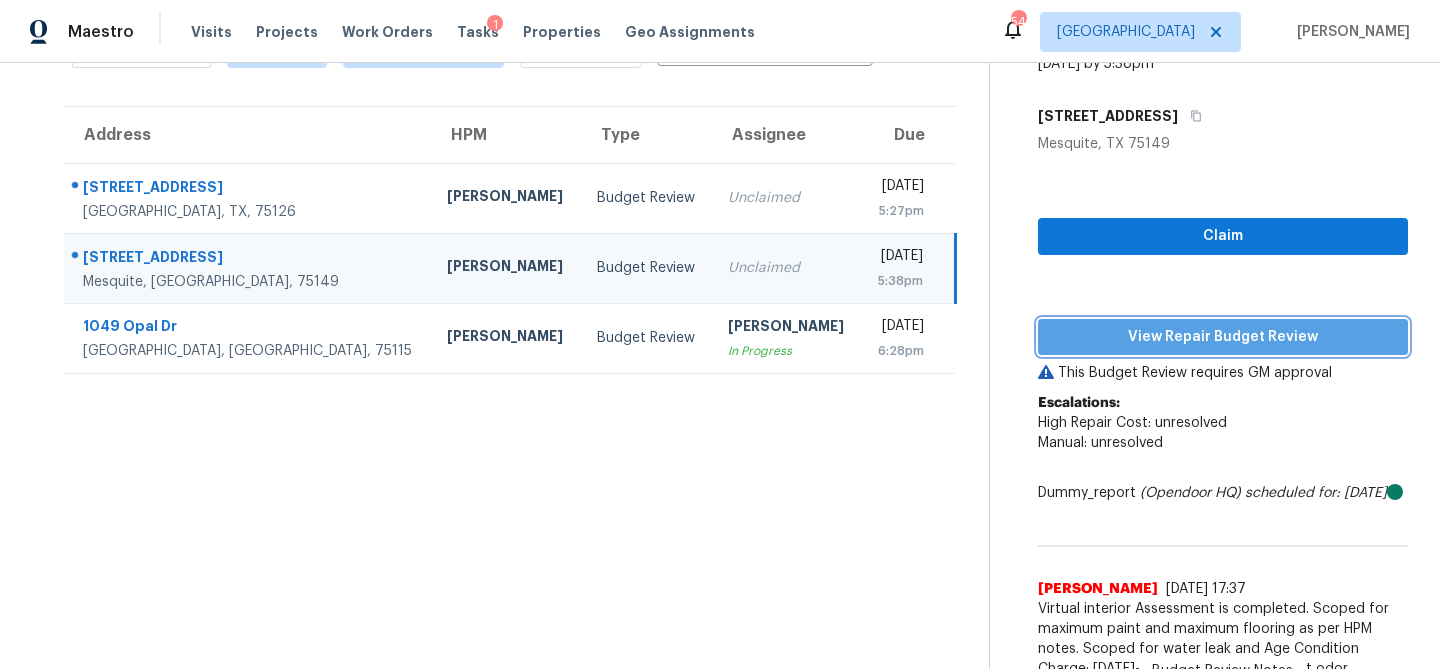 click on "View Repair Budget Review" at bounding box center [1223, 337] 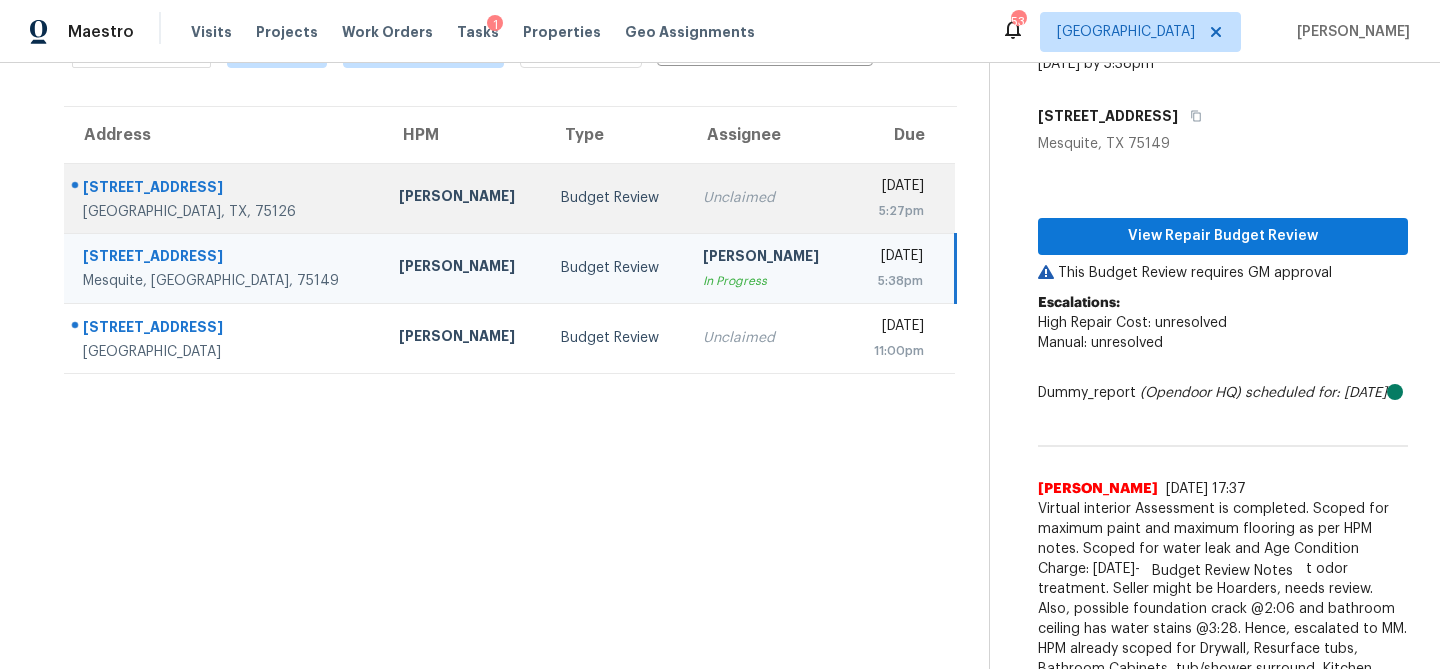 click on "Unclaimed" at bounding box center [768, 198] 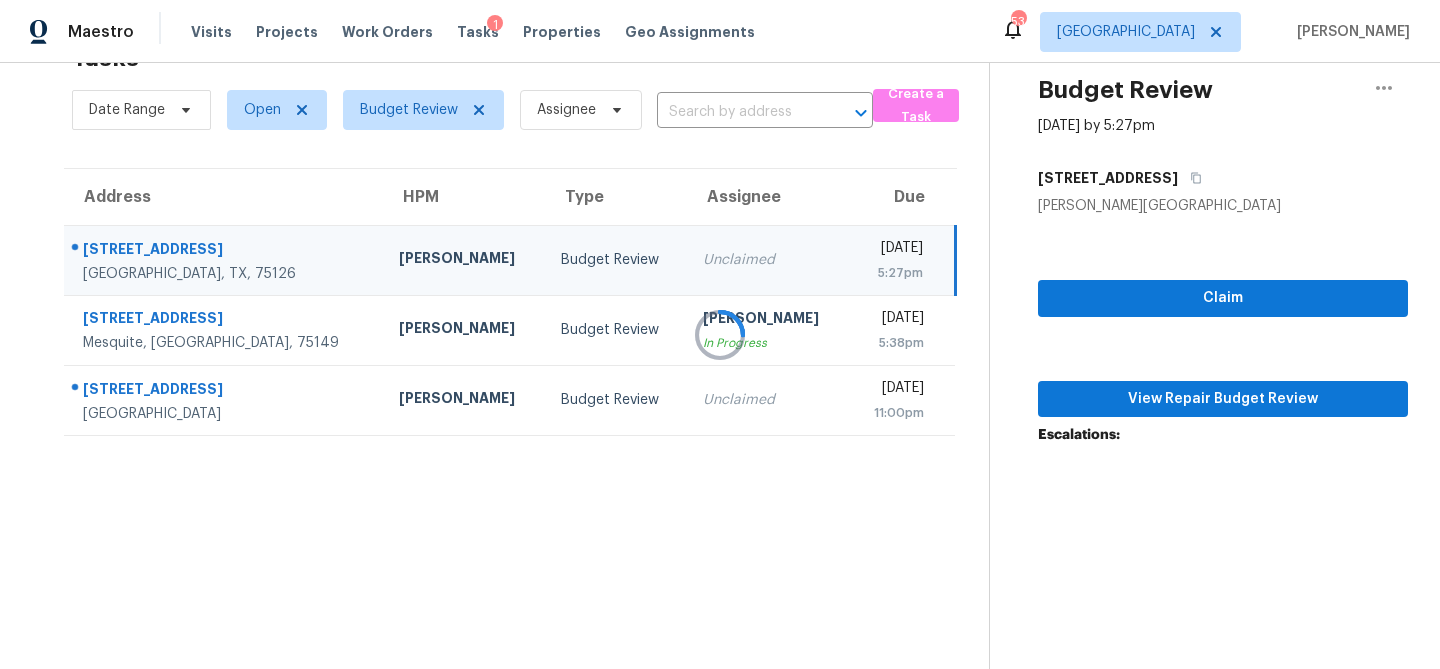 scroll, scrollTop: 125, scrollLeft: 0, axis: vertical 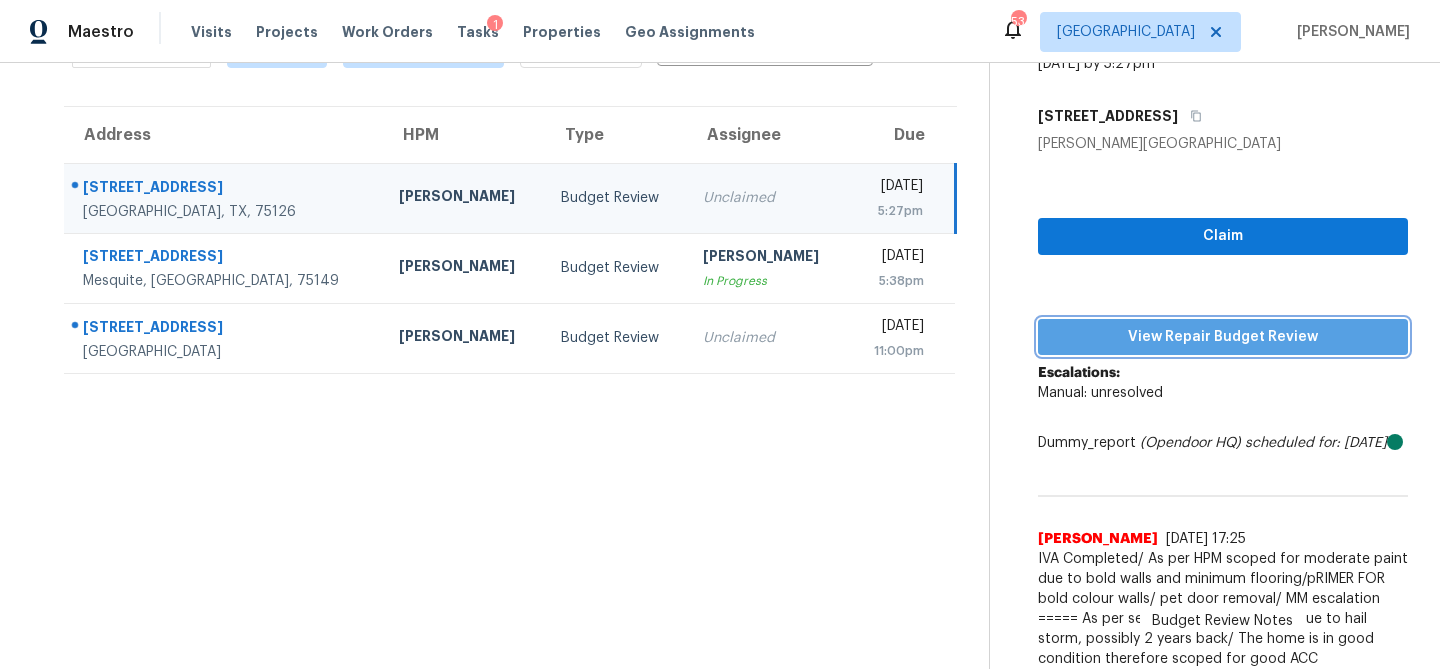 click on "View Repair Budget Review" at bounding box center [1223, 337] 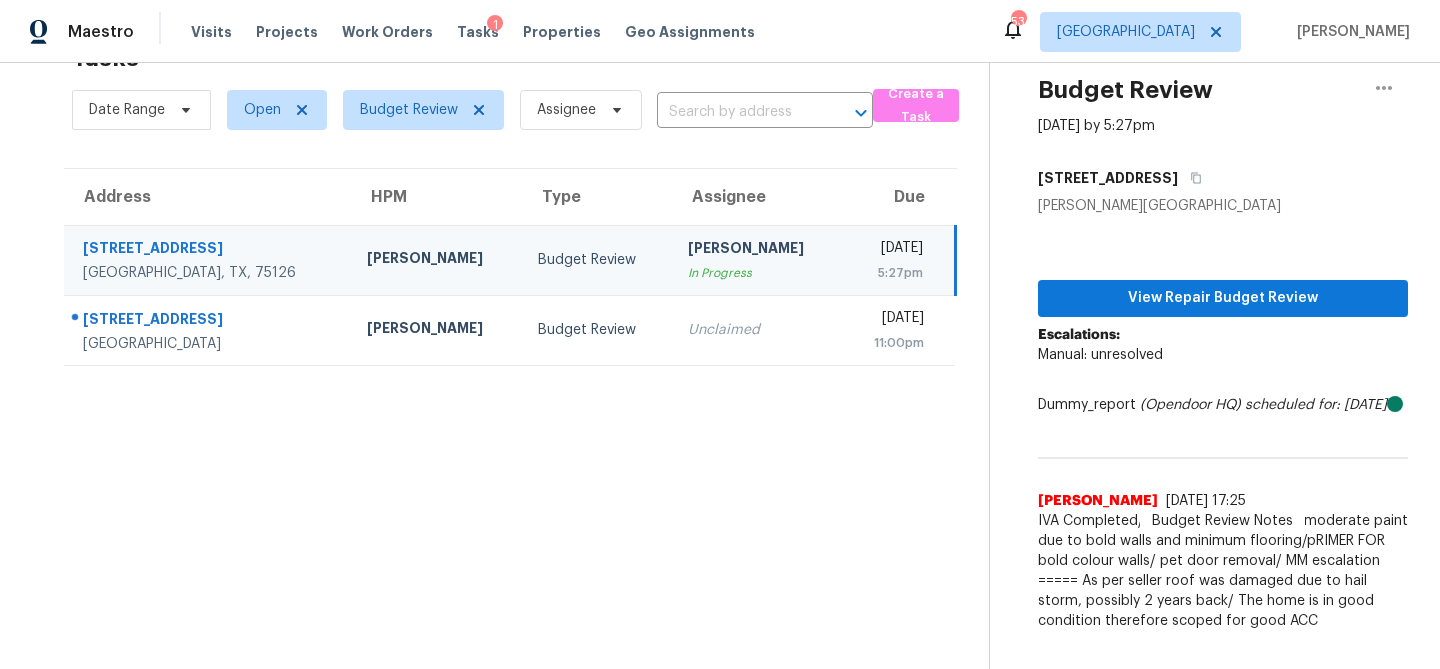 scroll, scrollTop: 63, scrollLeft: 0, axis: vertical 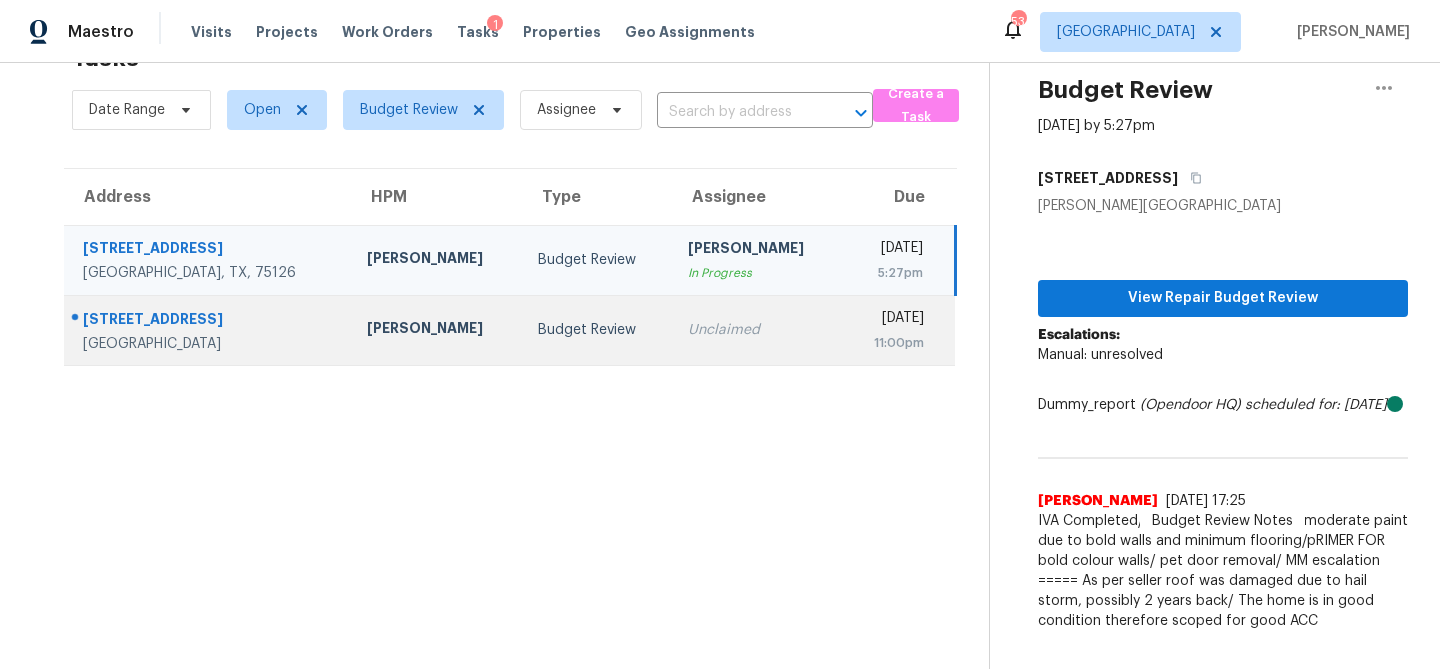 click on "Budget Review" at bounding box center [597, 330] 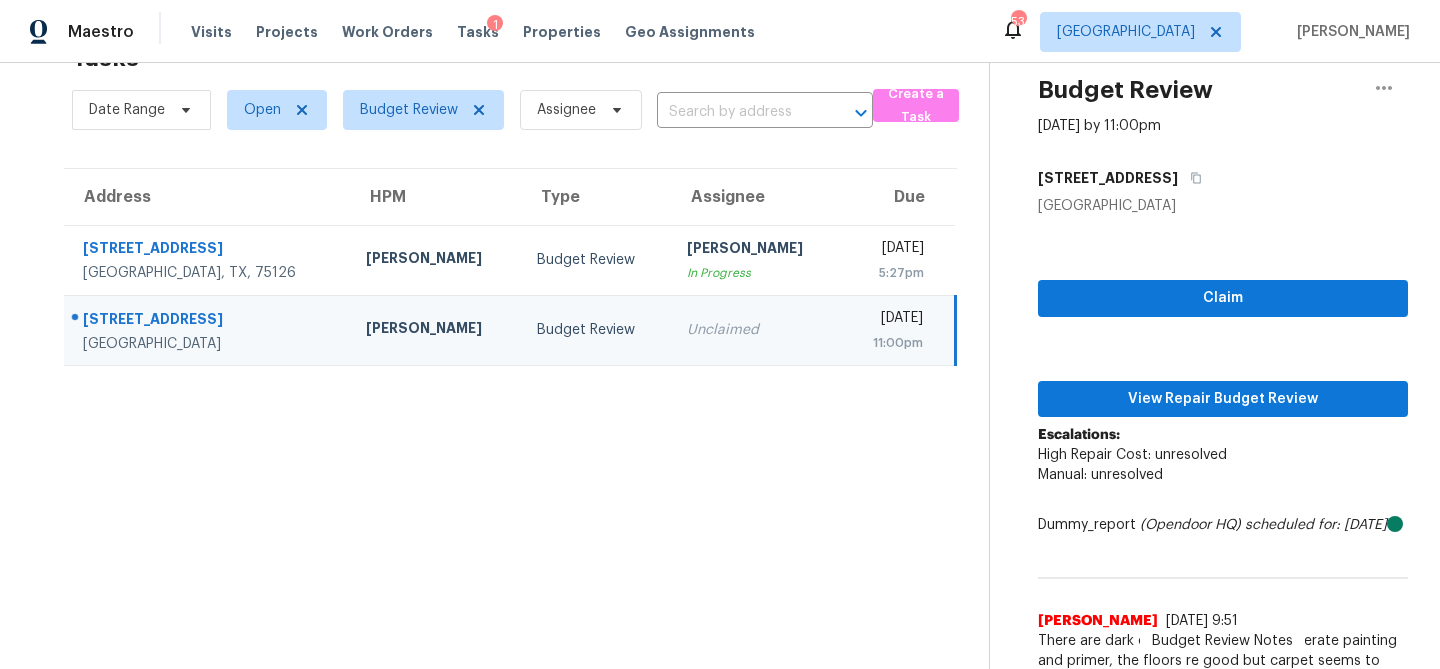 scroll, scrollTop: 125, scrollLeft: 0, axis: vertical 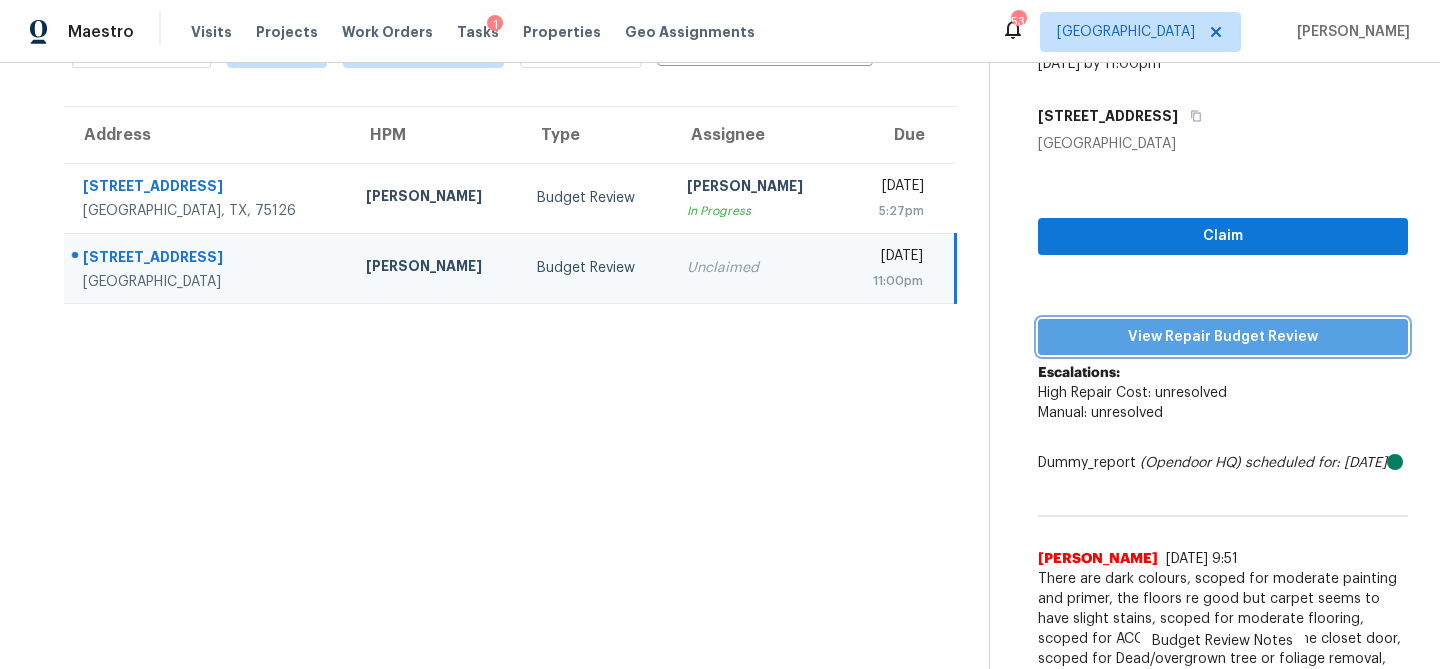 click on "View Repair Budget Review" at bounding box center (1223, 337) 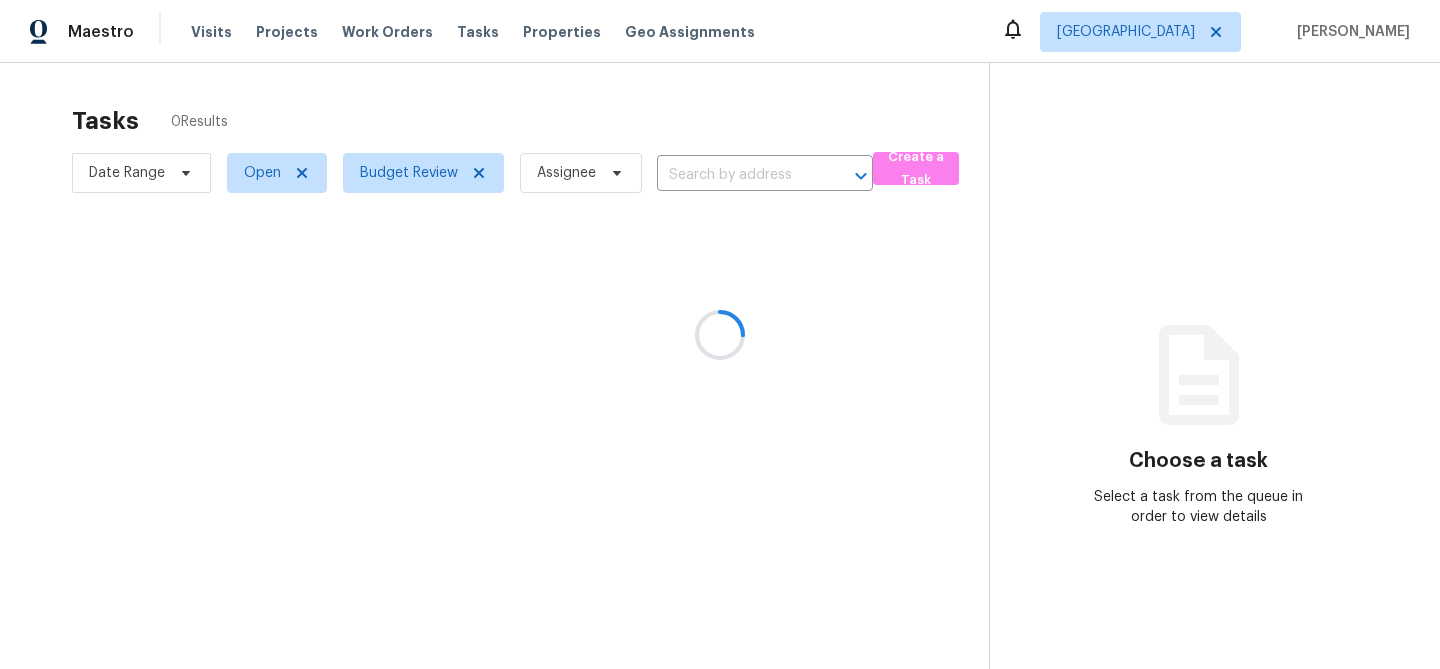 scroll, scrollTop: 0, scrollLeft: 0, axis: both 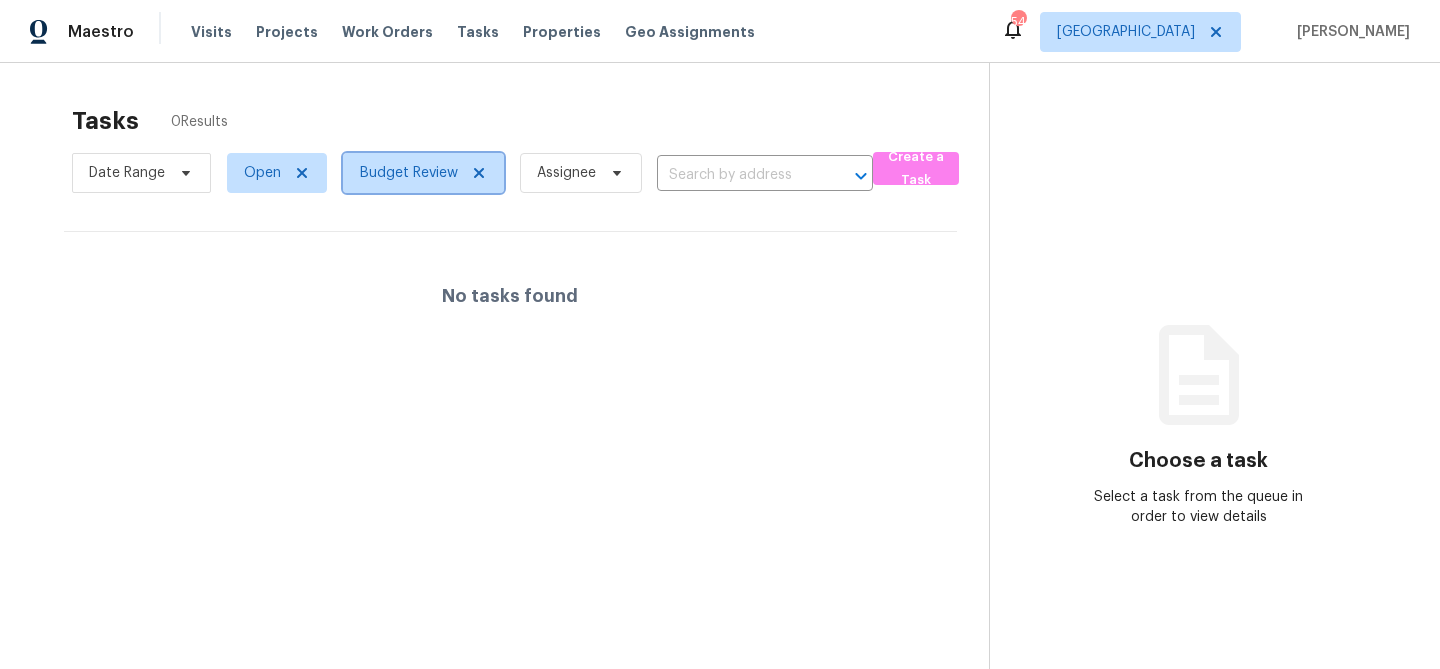 click 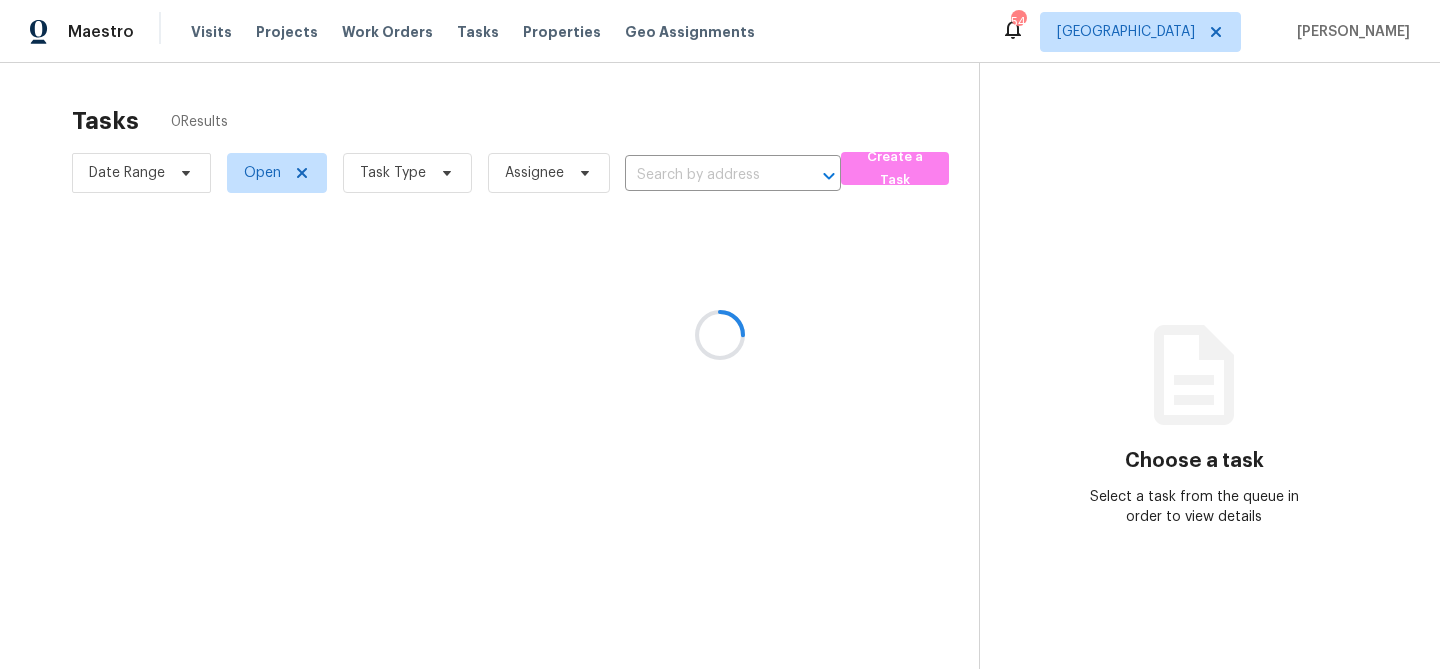 click at bounding box center (720, 334) 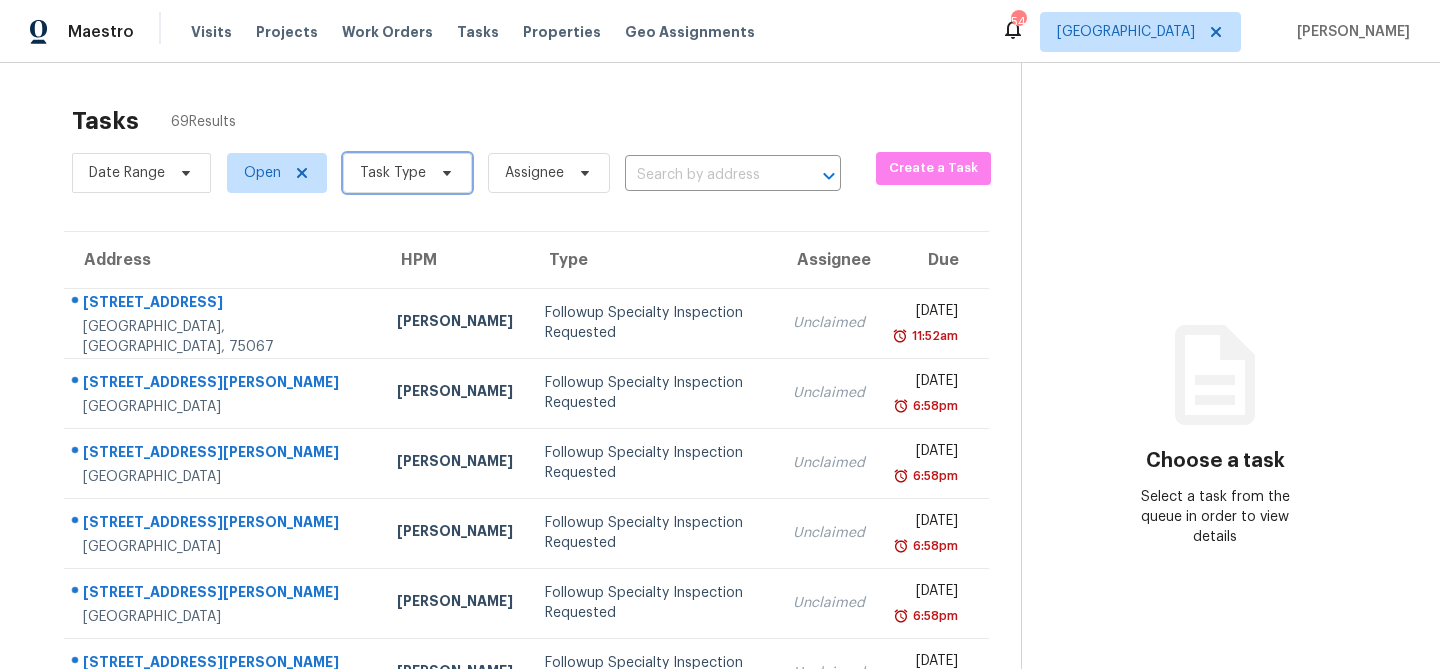 click at bounding box center [444, 173] 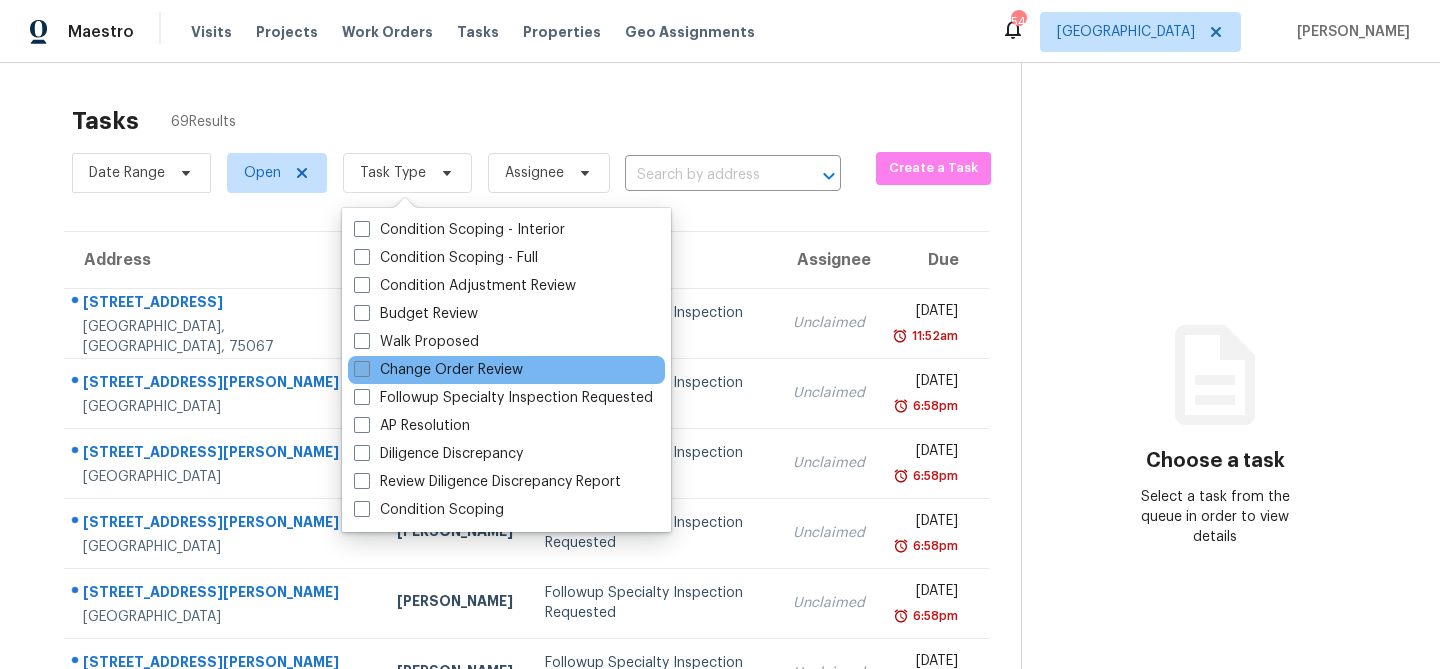 click on "Change Order Review" at bounding box center [438, 370] 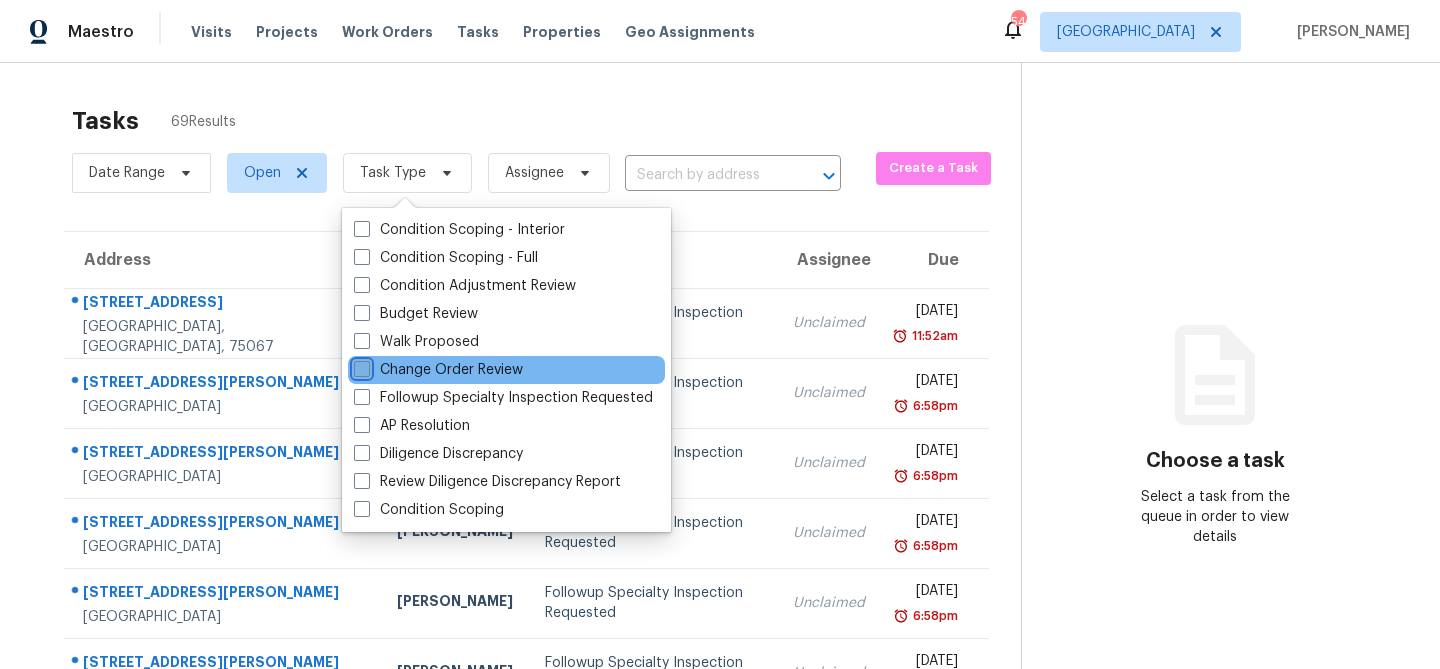click on "Change Order Review" at bounding box center [360, 366] 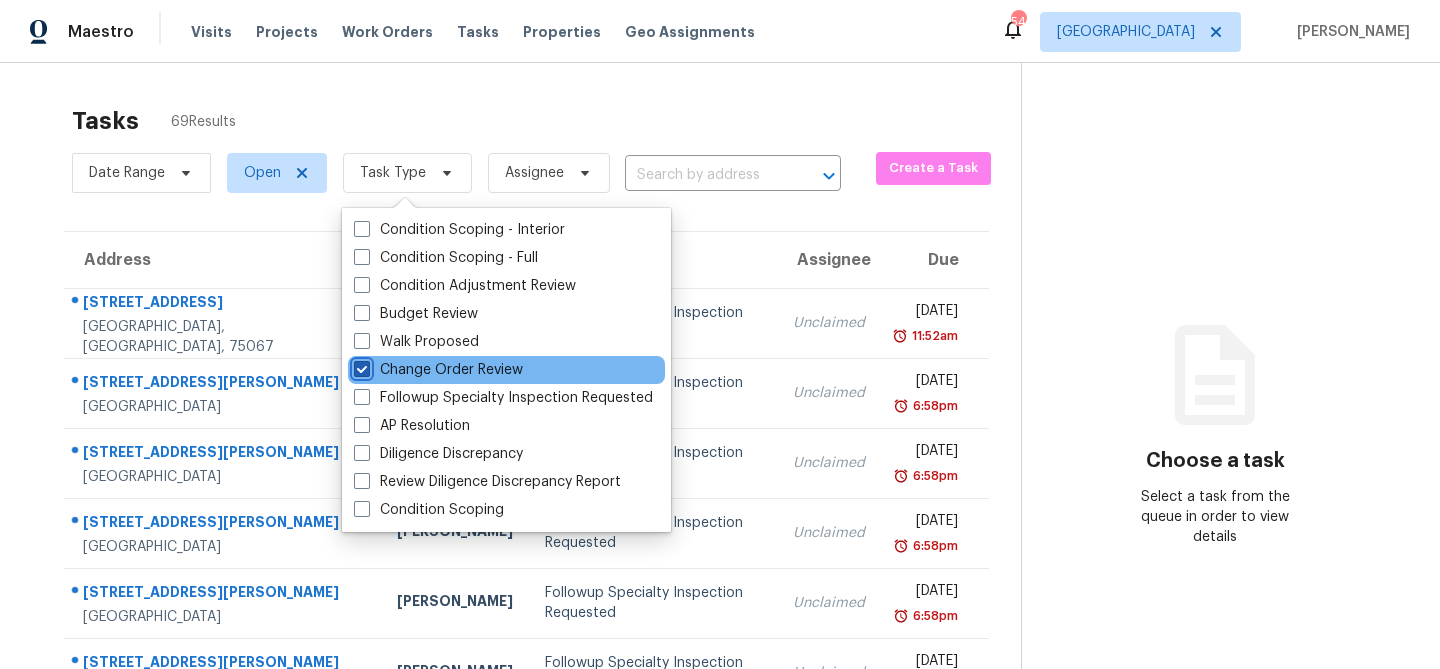 checkbox on "true" 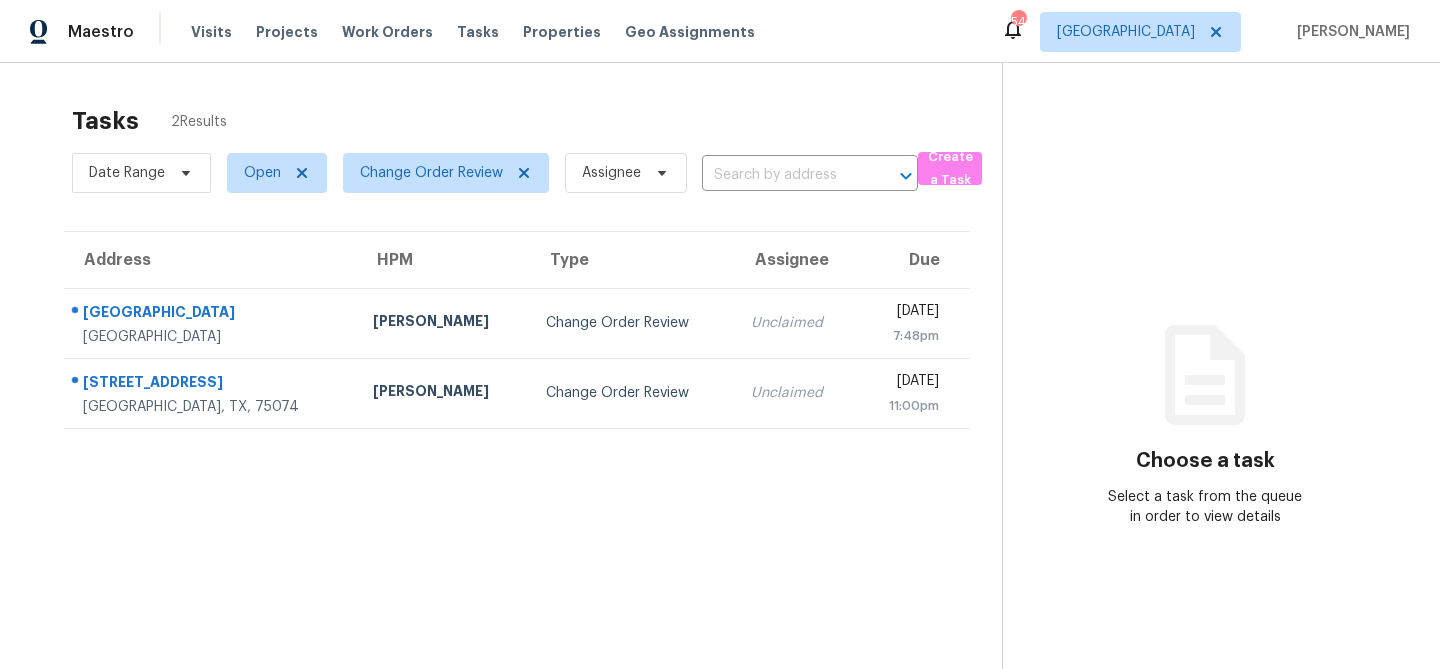 click on "Tasks 2  Results" at bounding box center [537, 121] 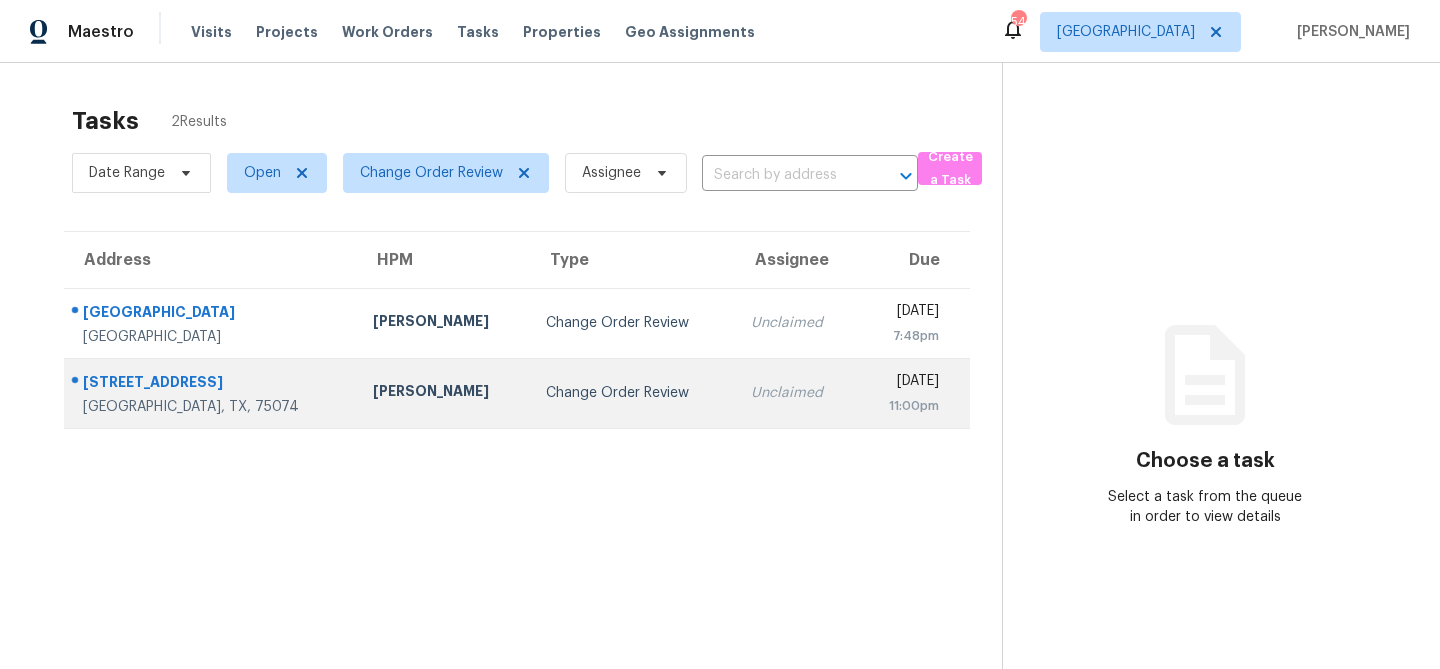 click on "Change Order Review" at bounding box center [632, 393] 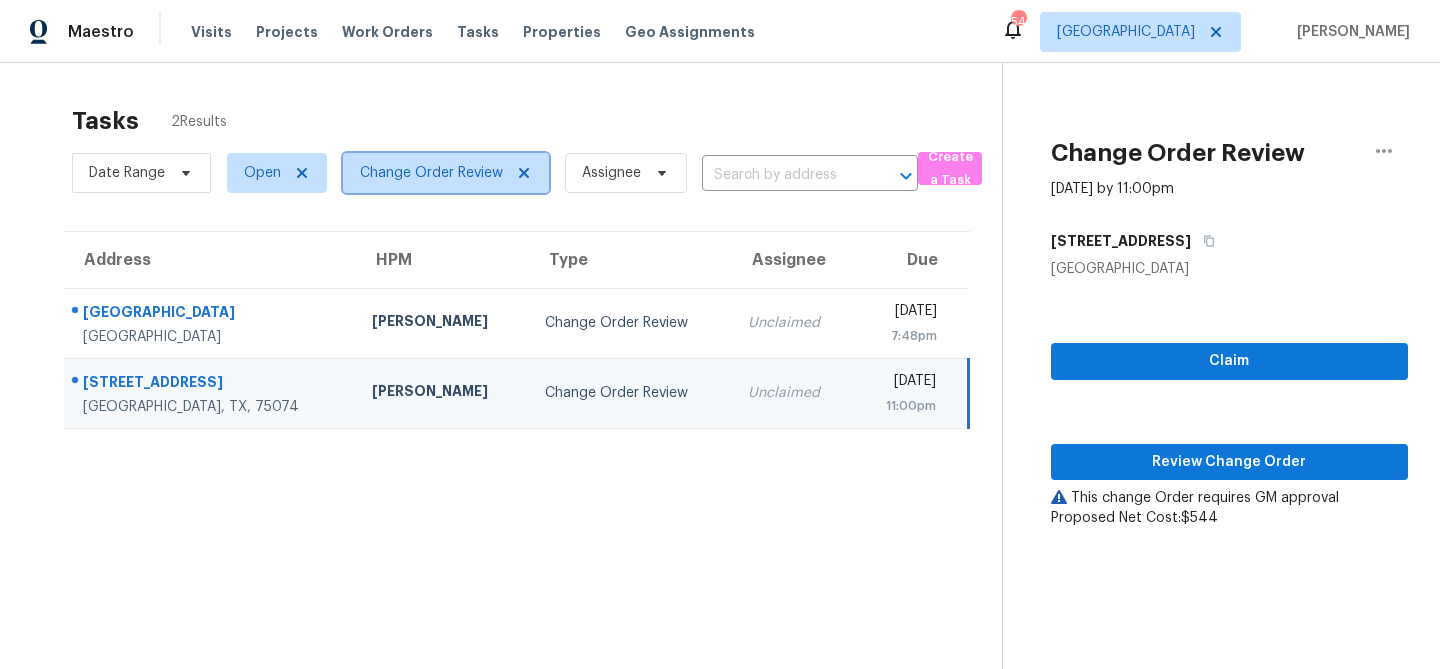 click 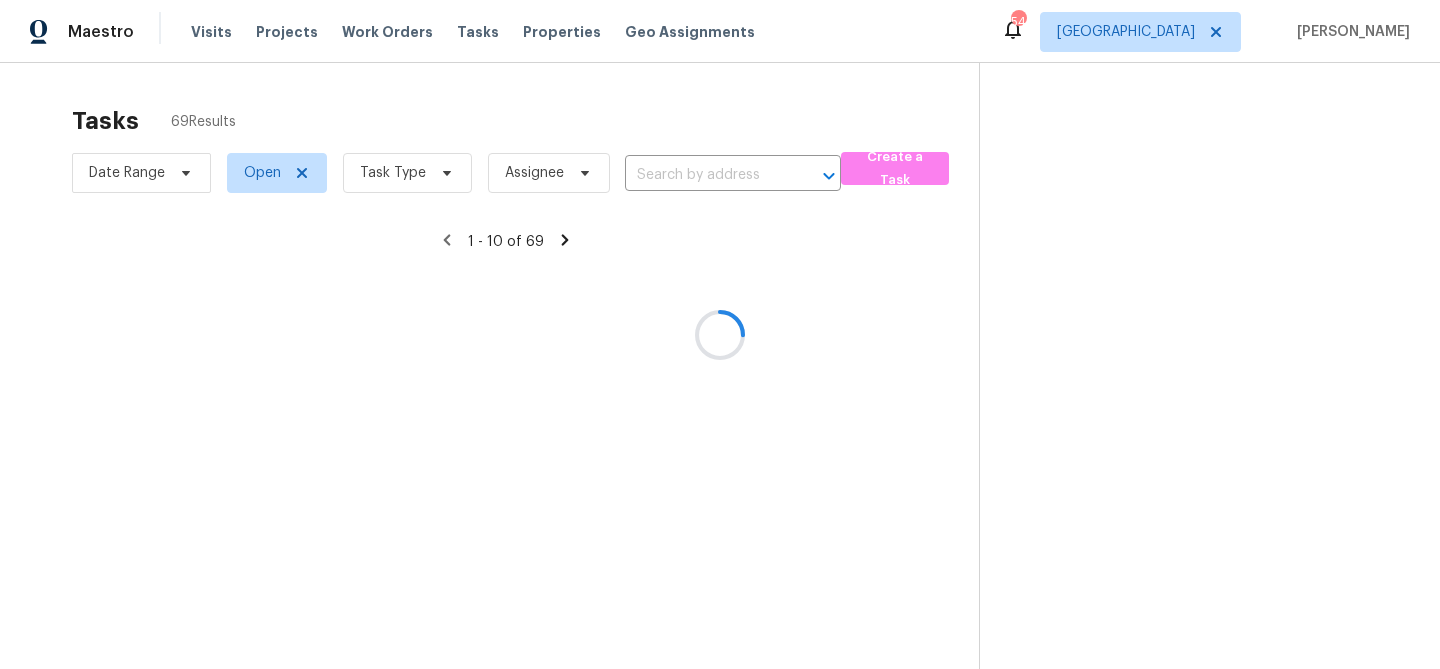 click at bounding box center (720, 334) 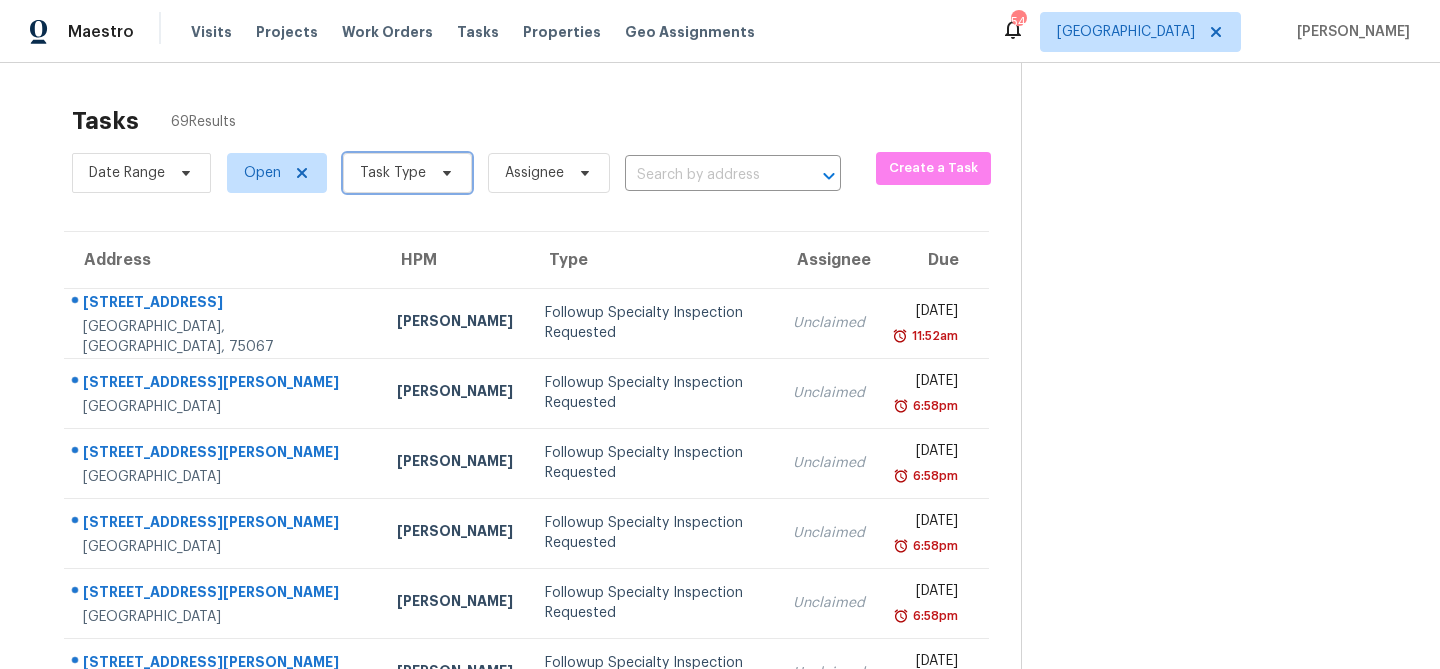 click 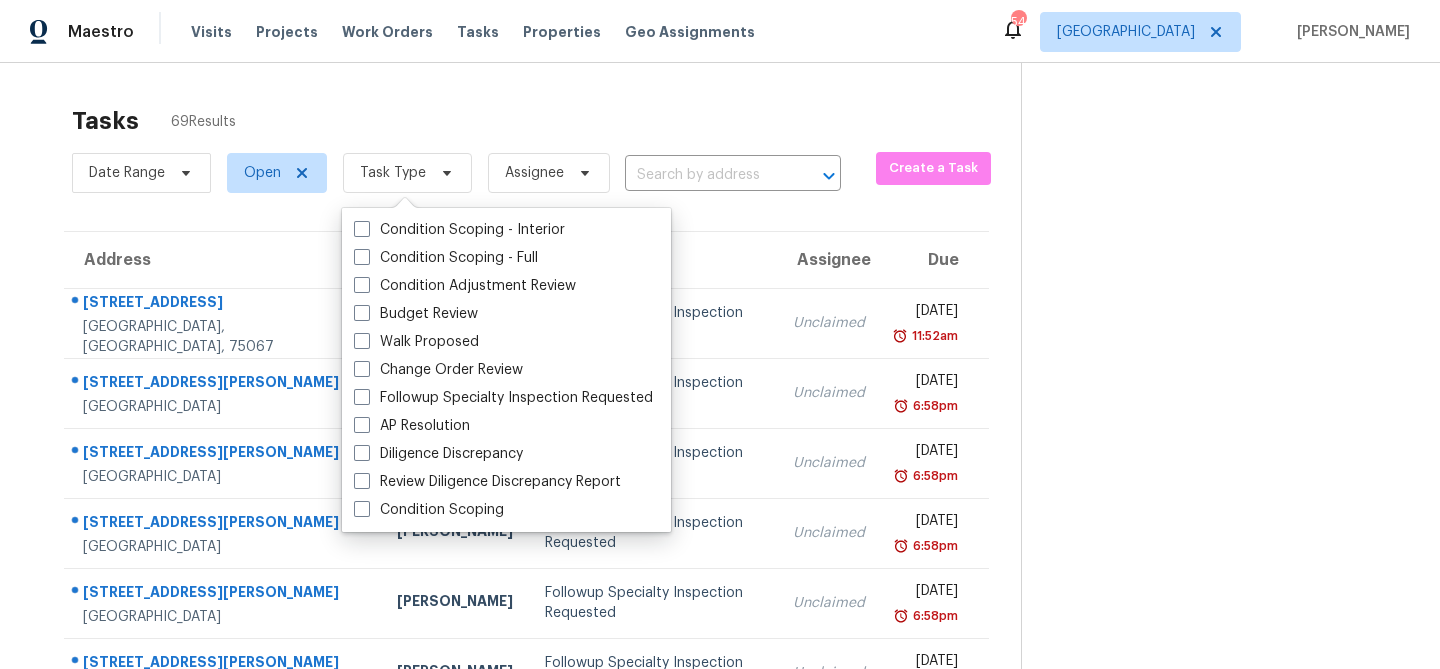 click on "Tasks 69  Results" at bounding box center (546, 121) 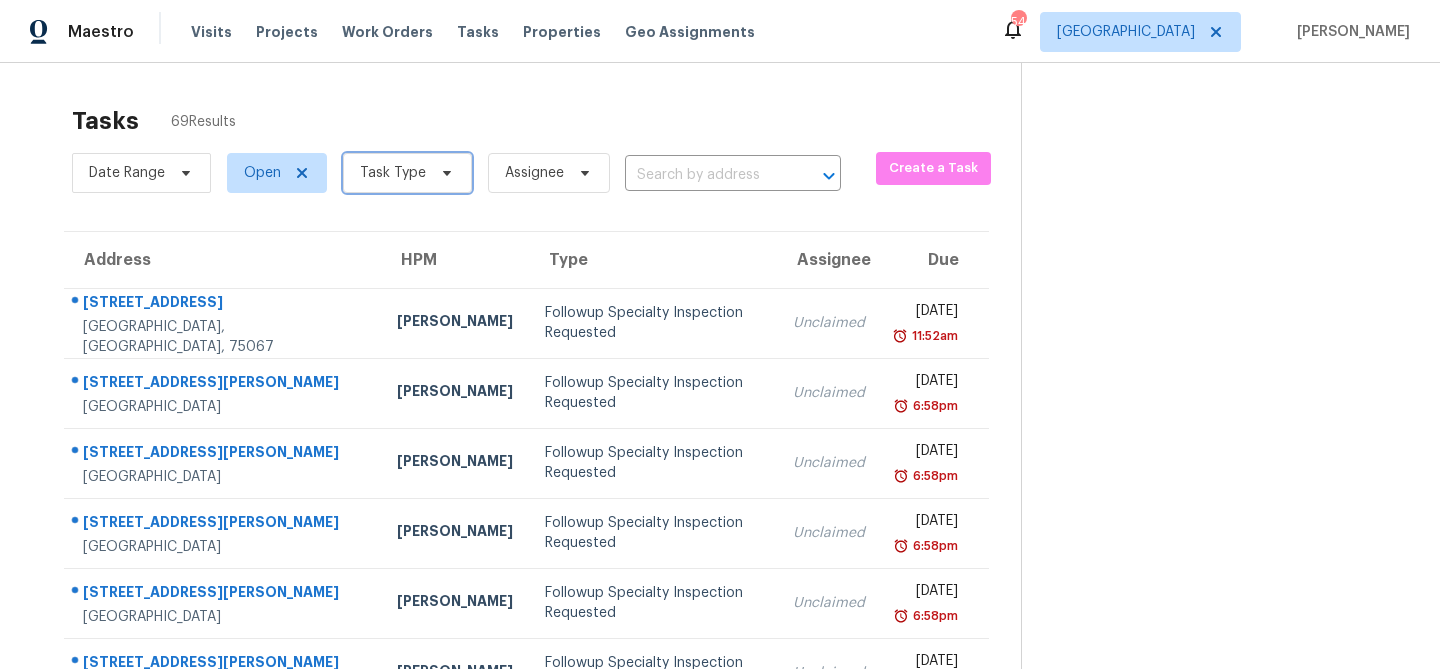 click 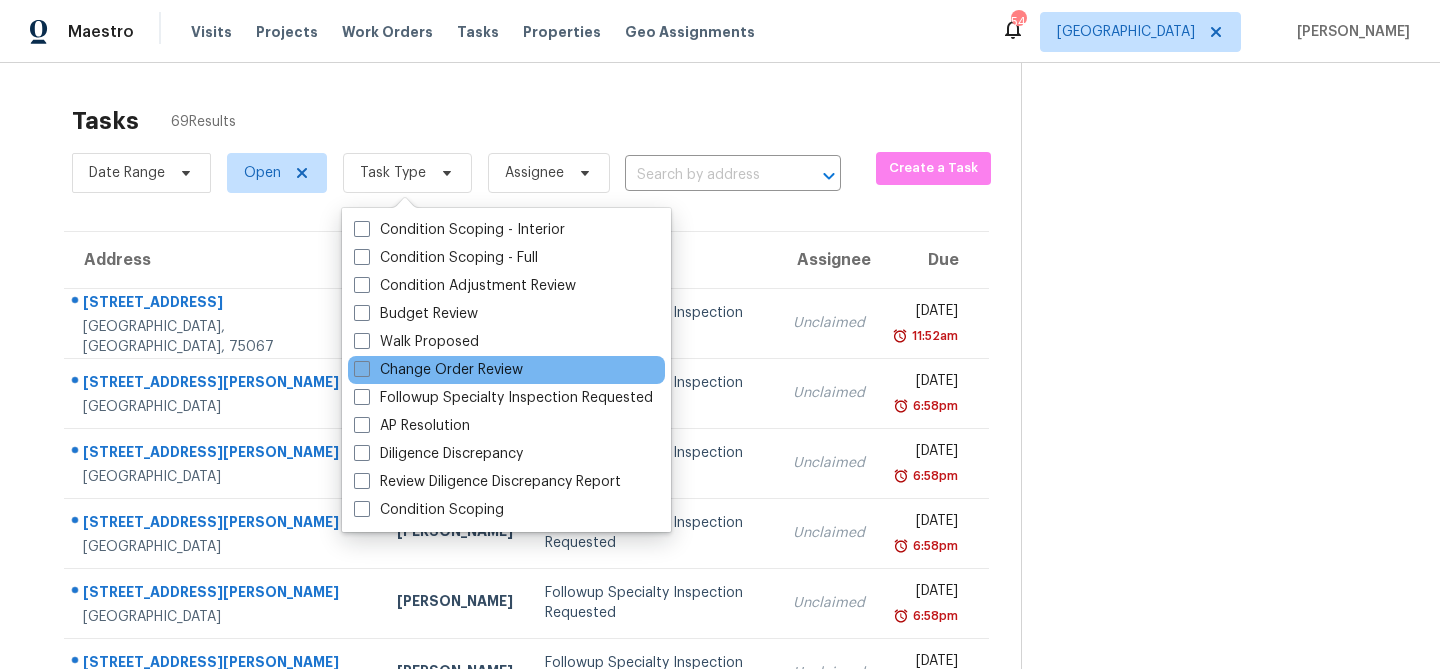 click on "Change Order Review" at bounding box center [438, 370] 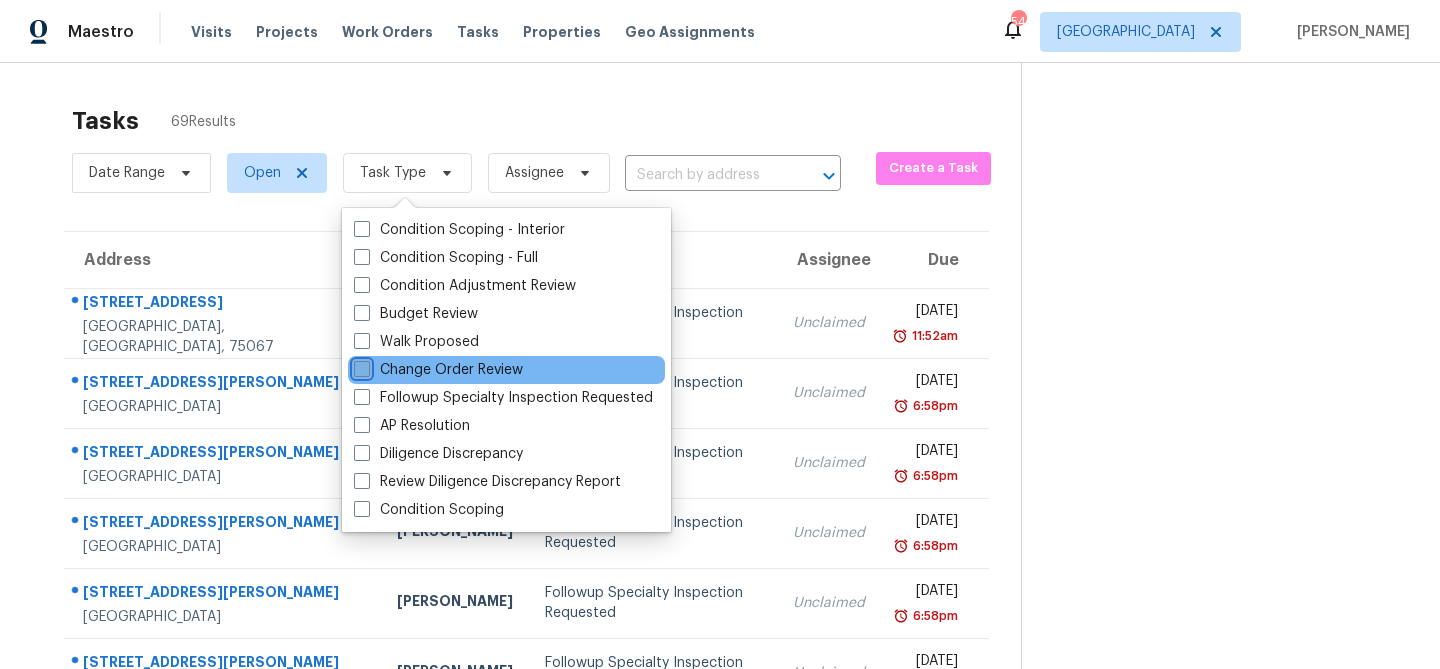 click on "Change Order Review" at bounding box center [360, 366] 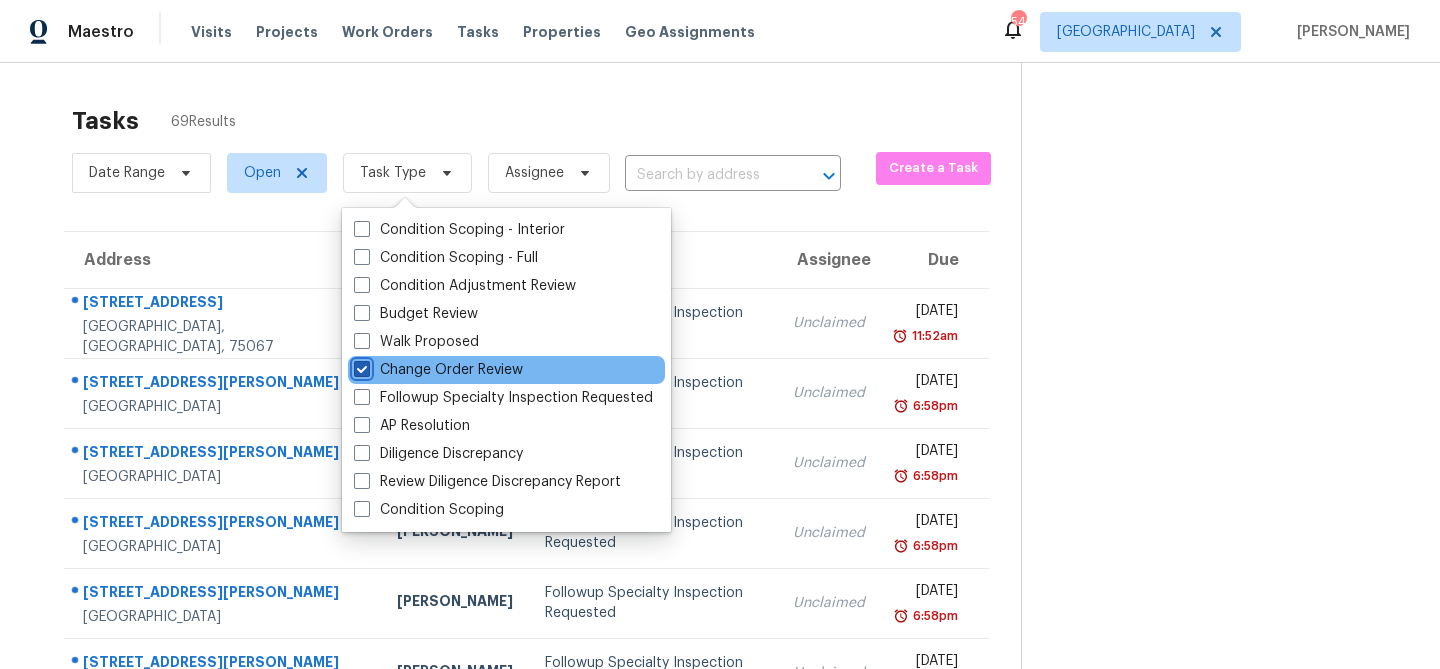 checkbox on "true" 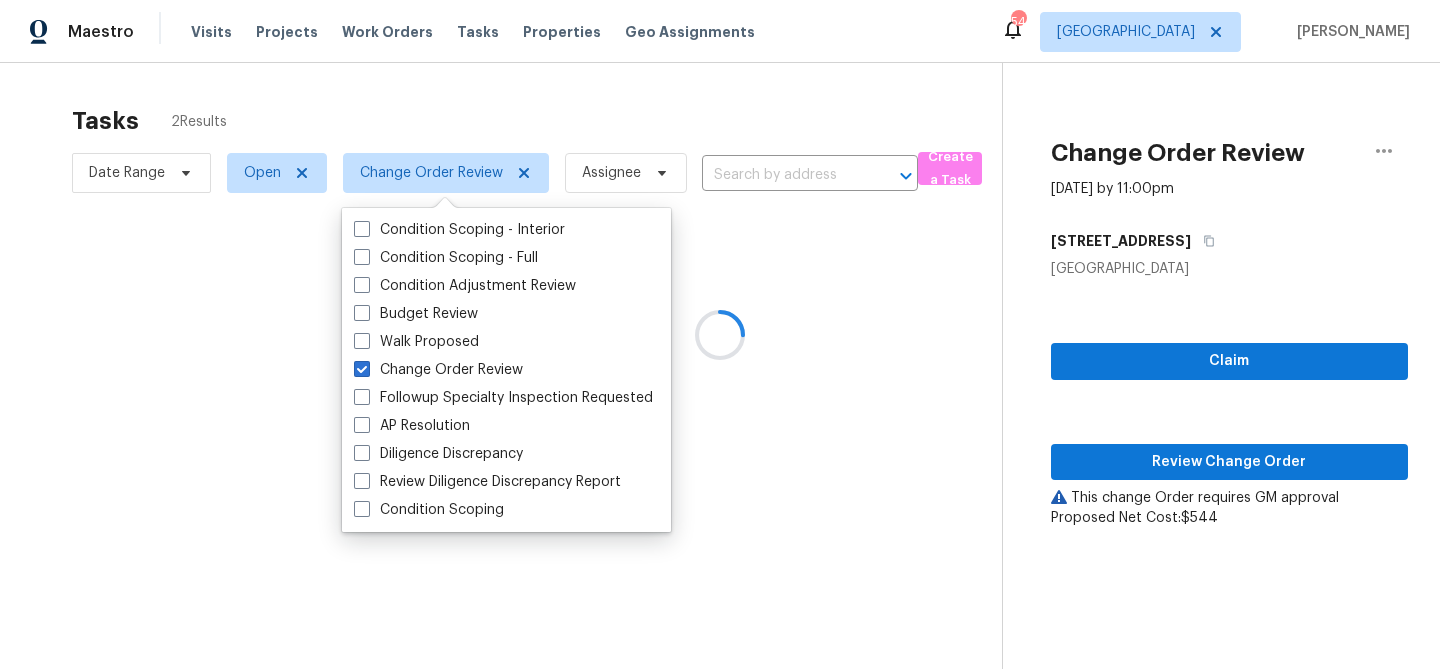 click at bounding box center (720, 334) 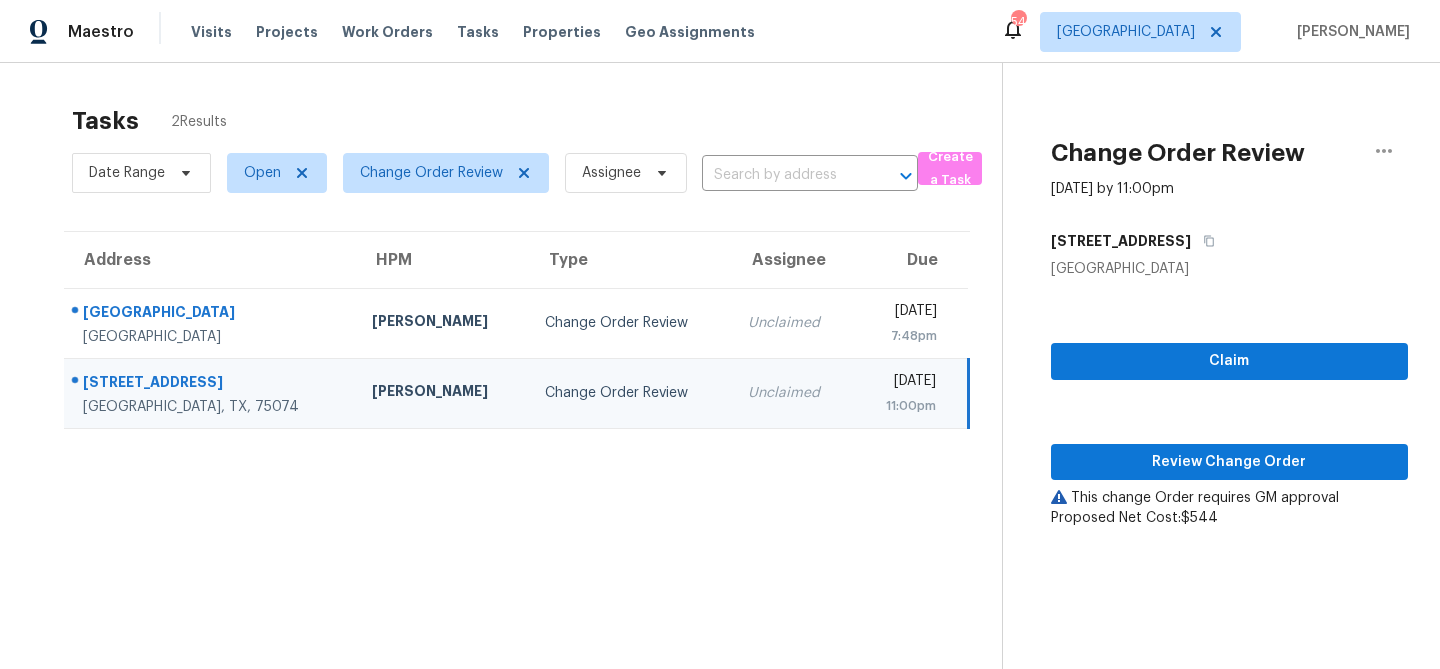 click on "Change Order Review" at bounding box center (631, 393) 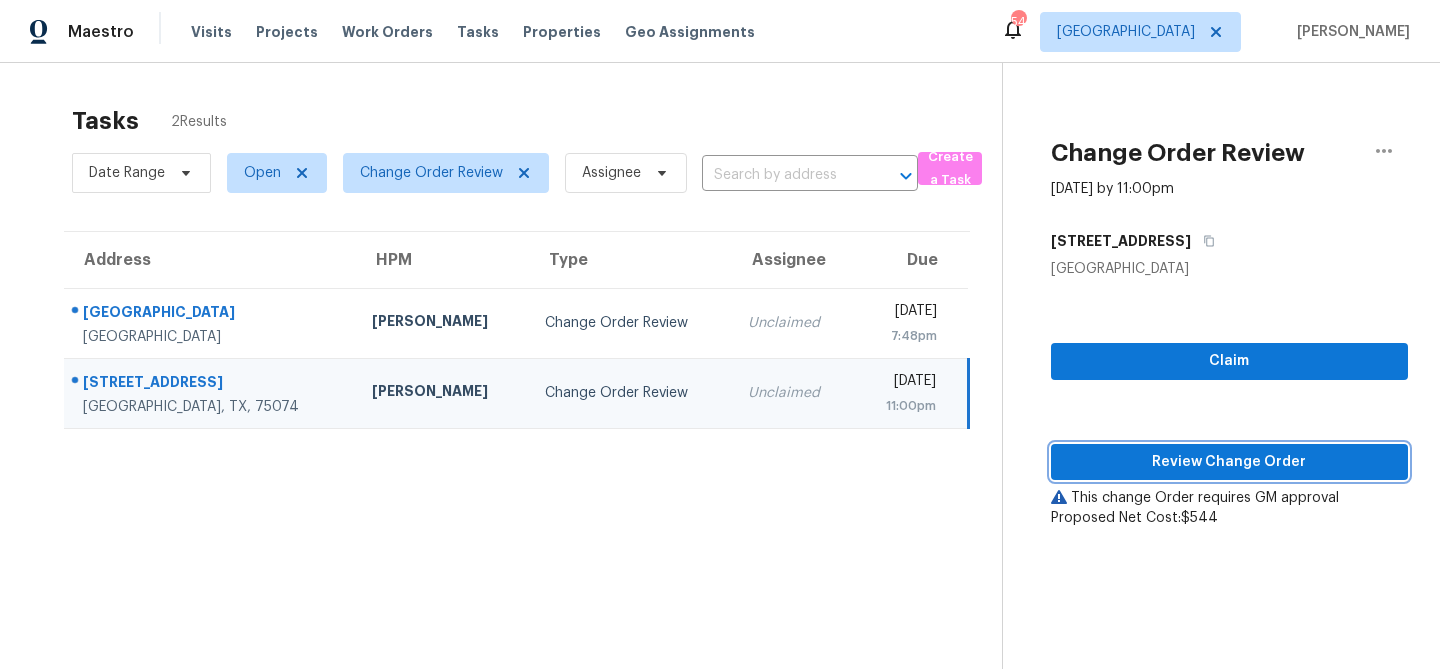 click on "Review Change Order" at bounding box center [1229, 462] 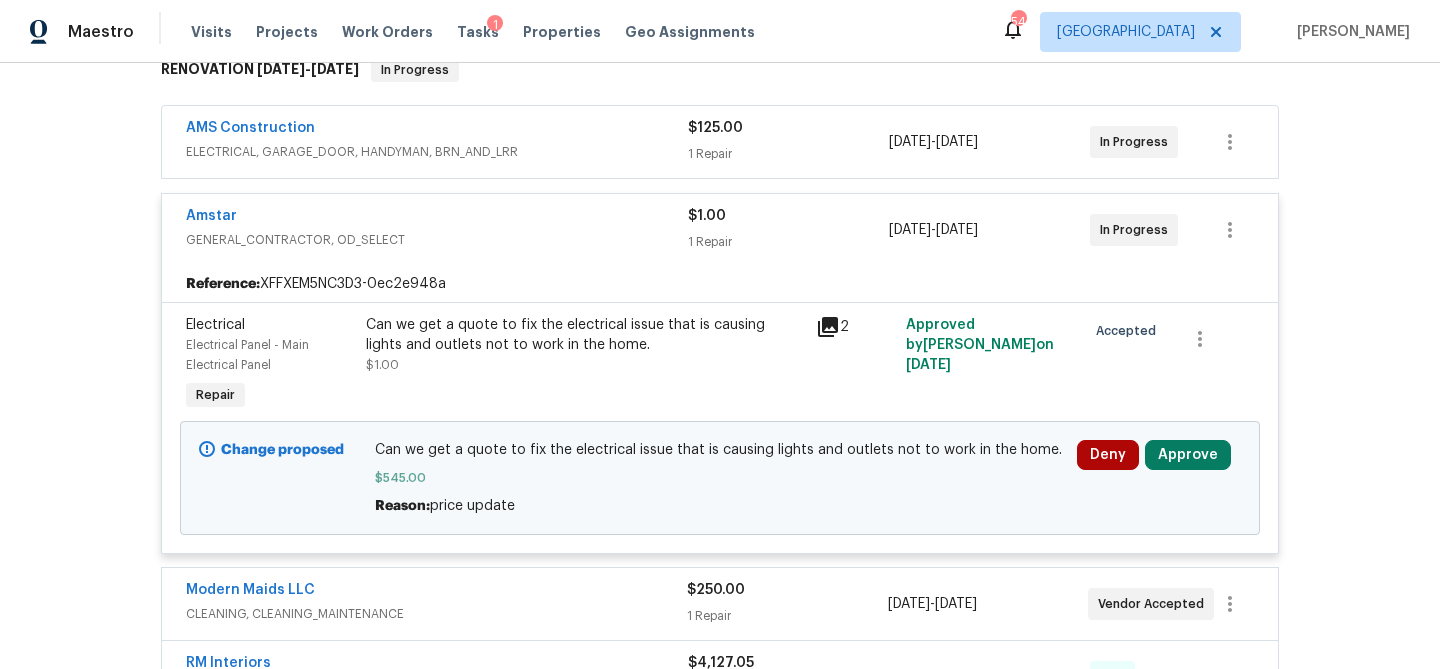 scroll, scrollTop: 340, scrollLeft: 0, axis: vertical 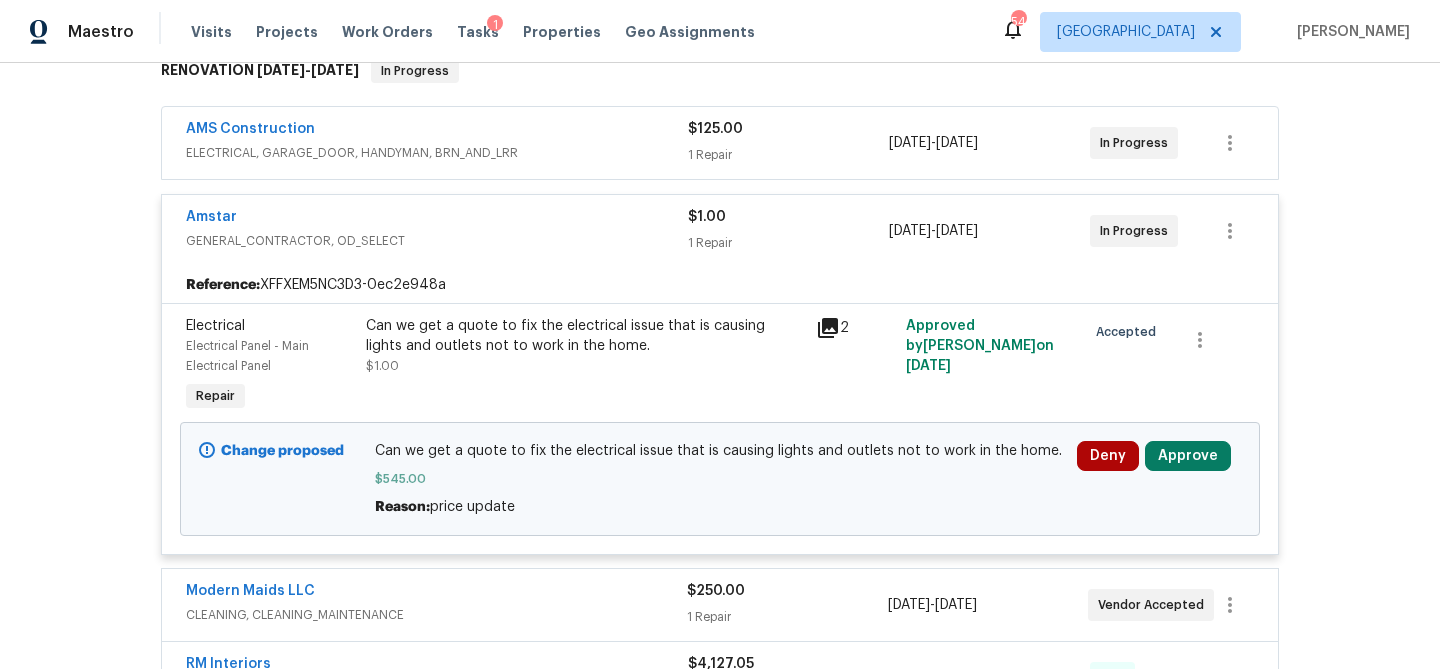 click on "Amstar" at bounding box center [437, 219] 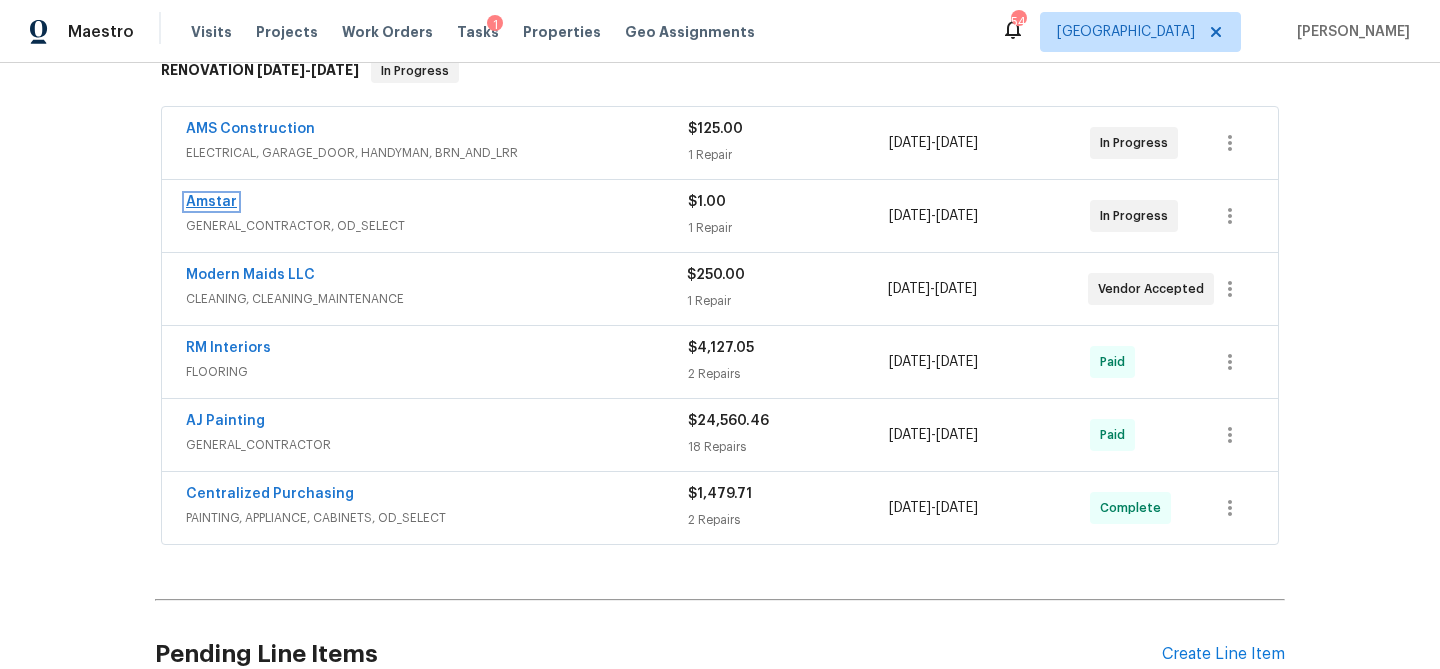 click on "Amstar" at bounding box center (211, 202) 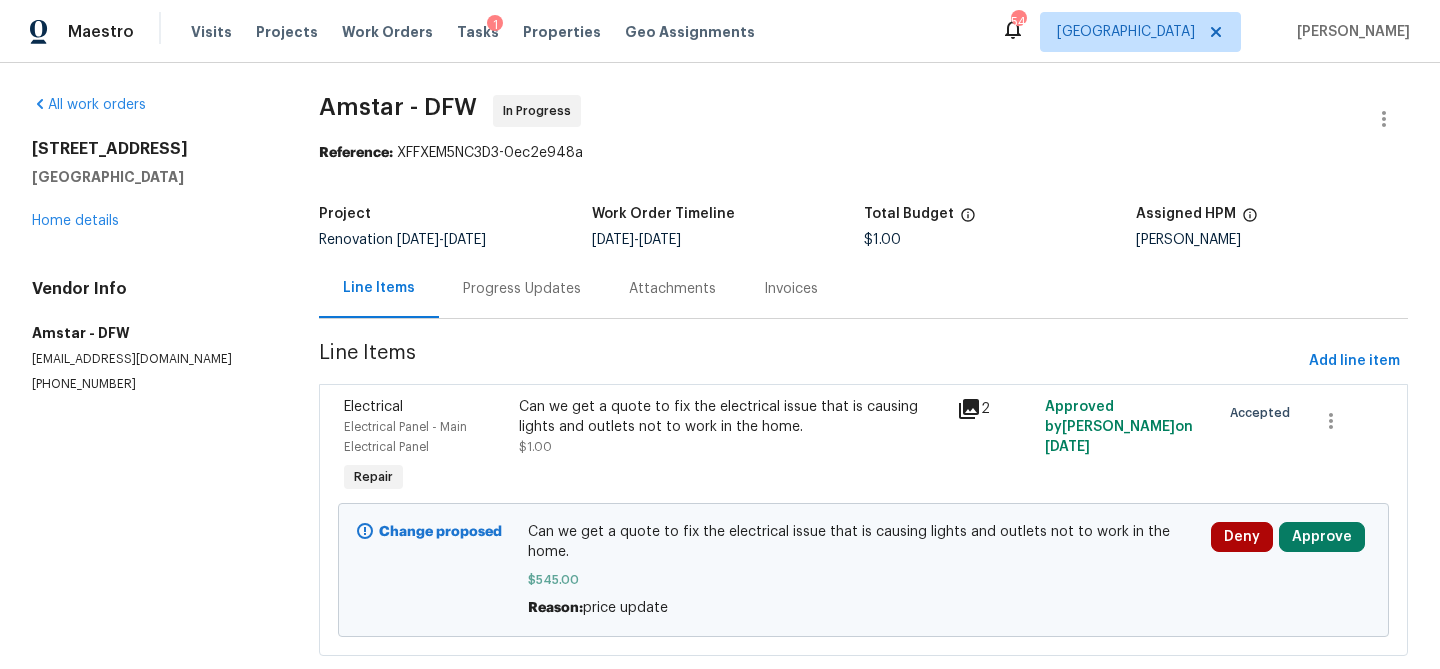 click on "Progress Updates" at bounding box center (522, 289) 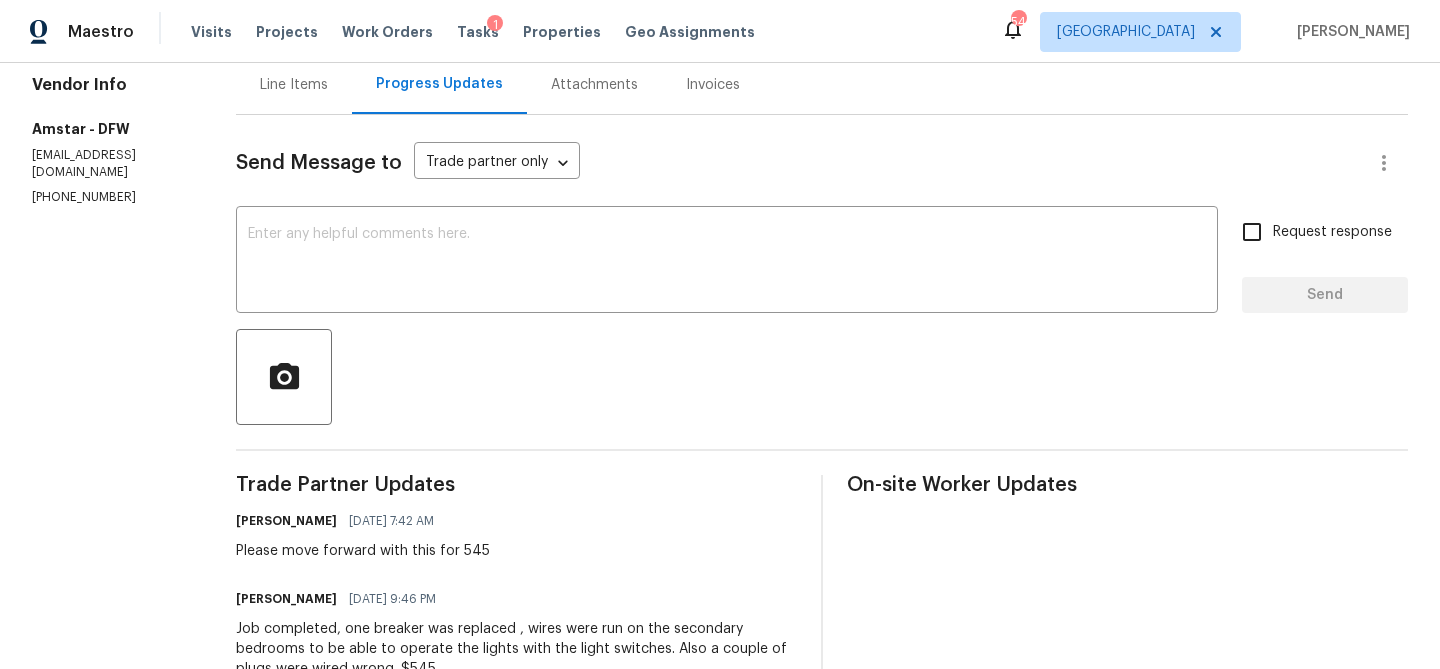 scroll, scrollTop: 0, scrollLeft: 0, axis: both 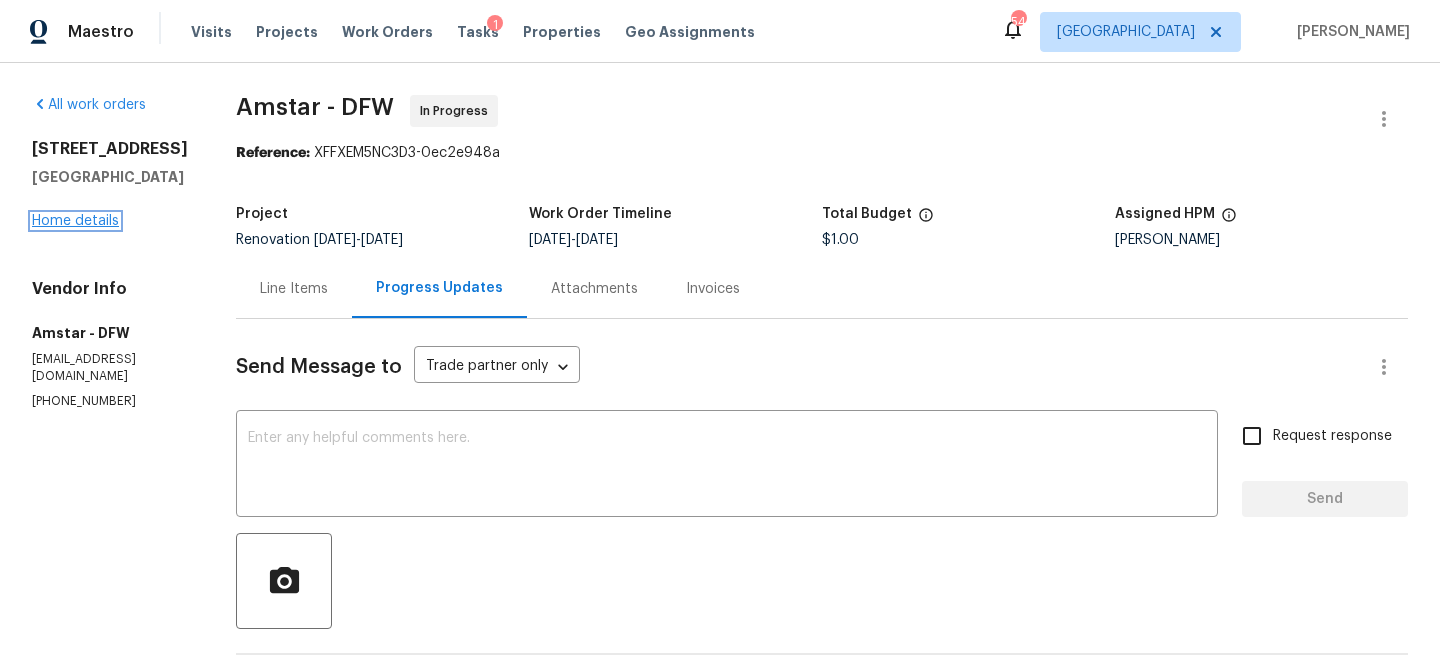 click on "Home details" at bounding box center [75, 221] 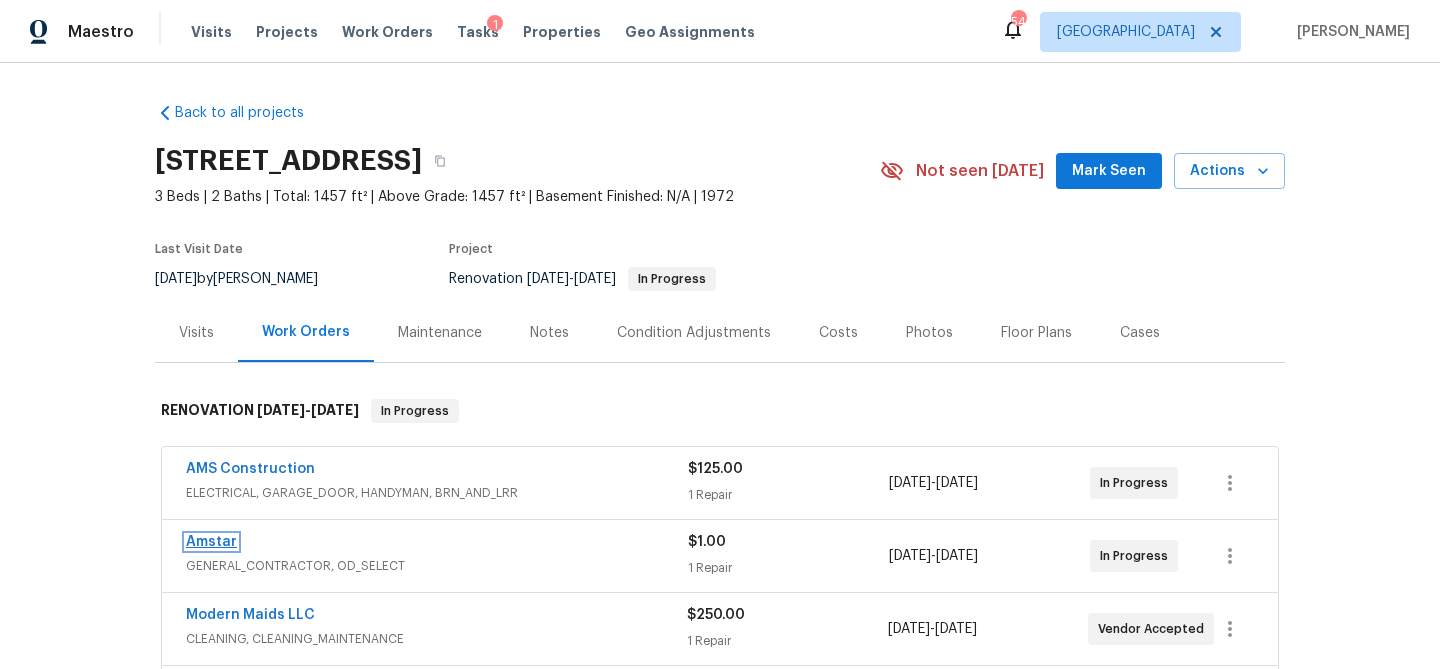 click on "Amstar" at bounding box center (211, 542) 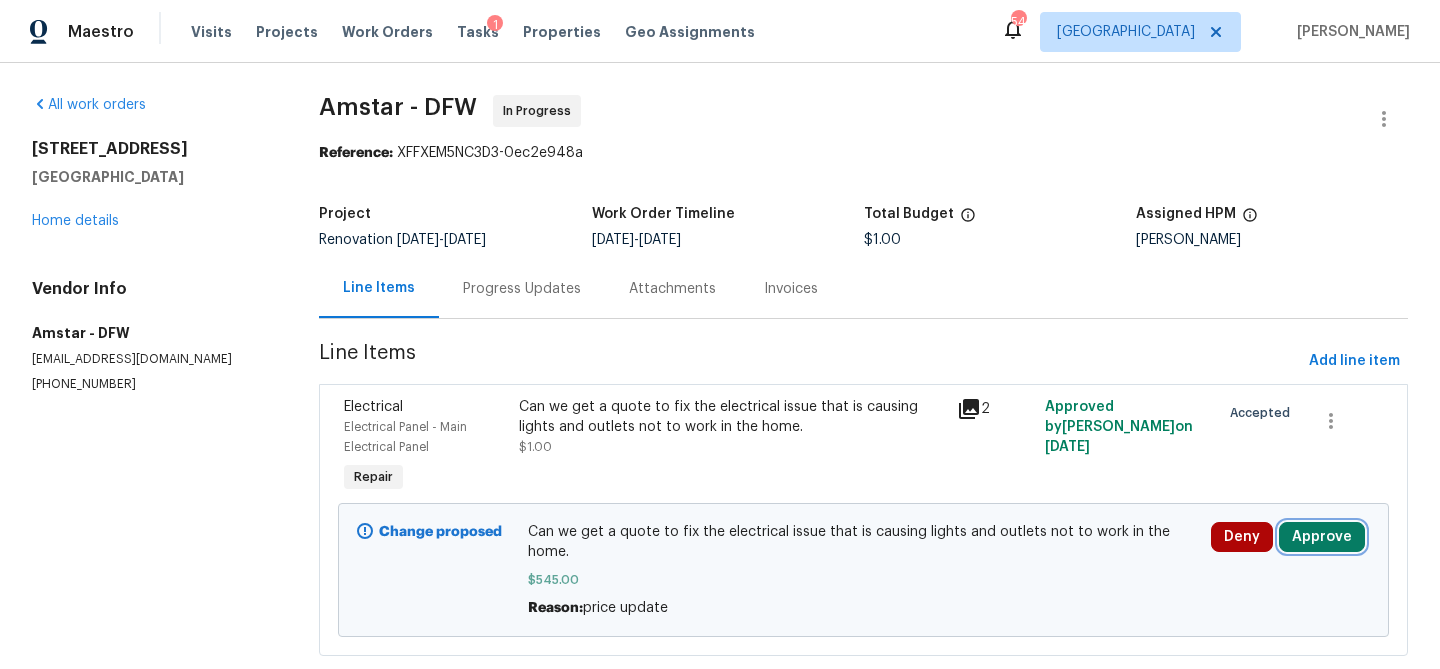 click on "Approve" at bounding box center [1322, 537] 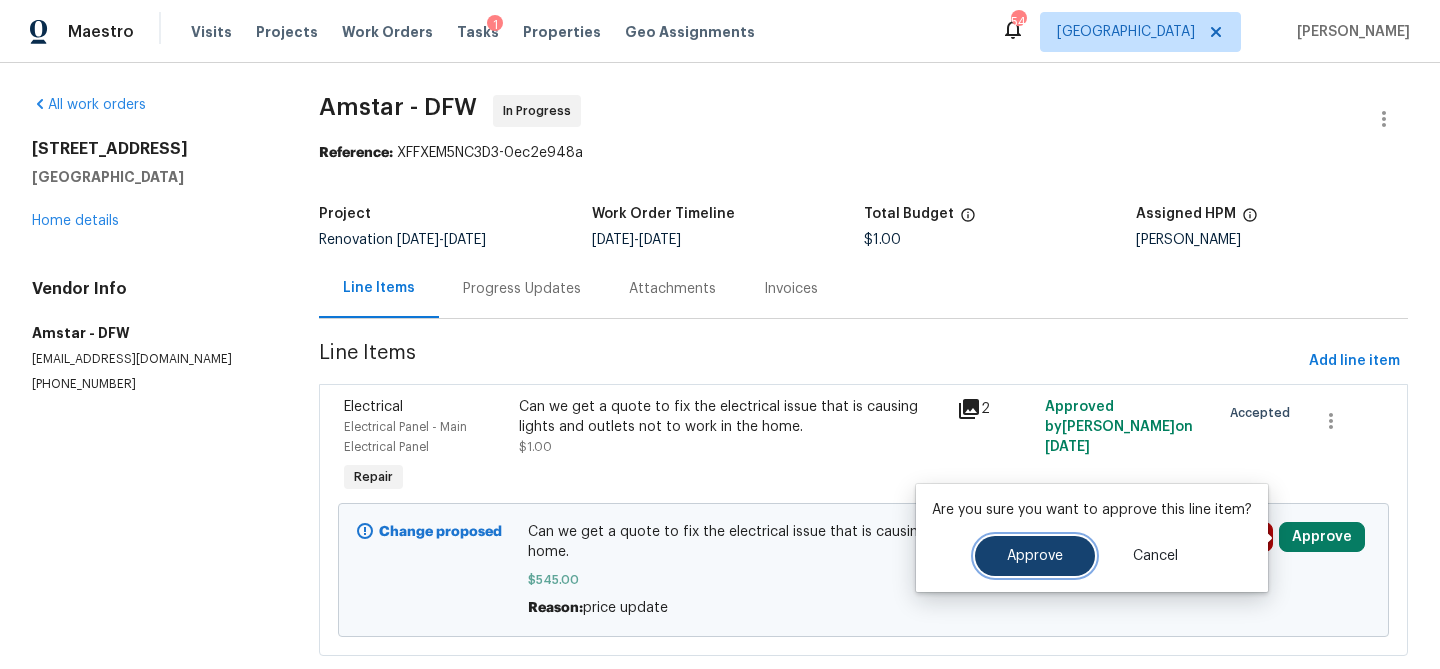 click on "Approve" at bounding box center [1035, 556] 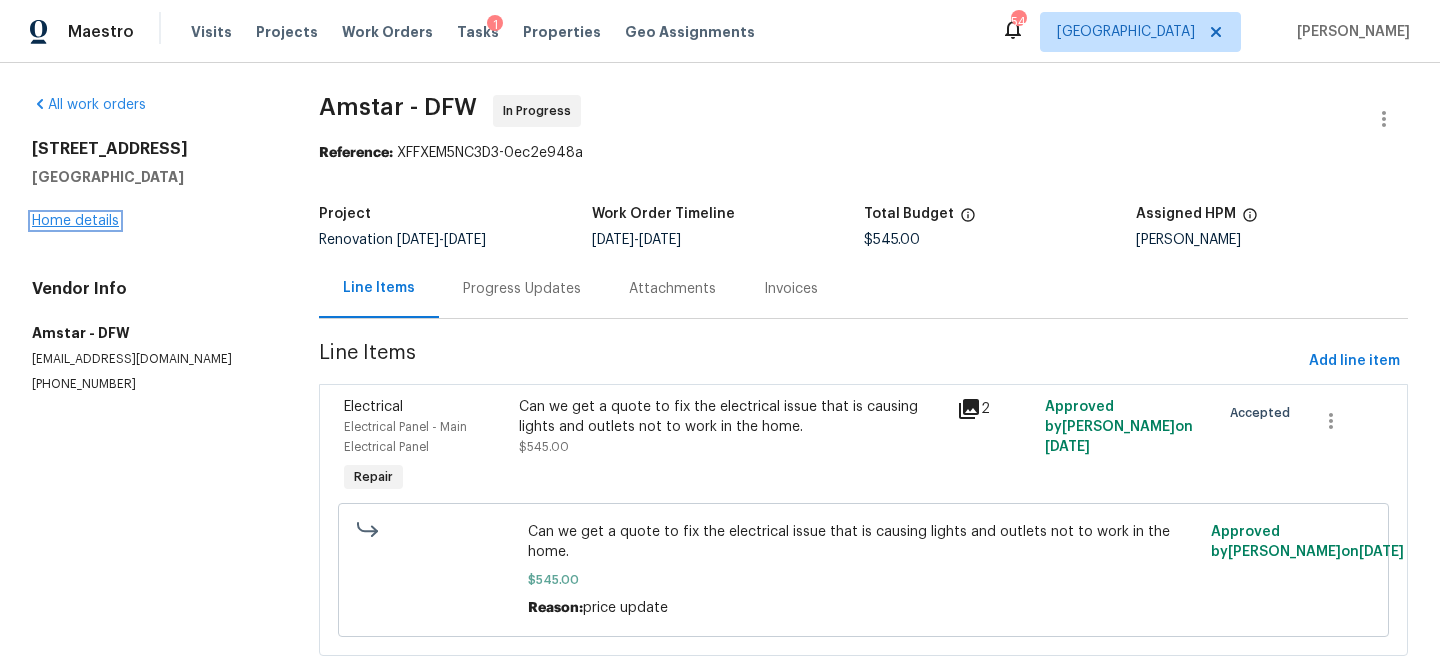click on "Home details" at bounding box center [75, 221] 